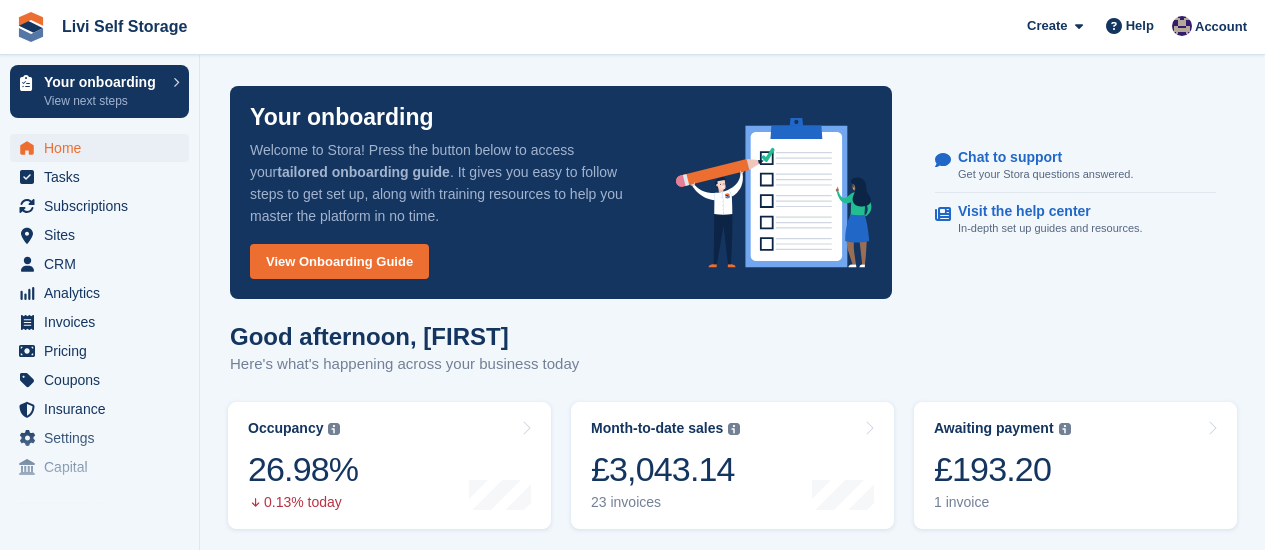 scroll, scrollTop: 0, scrollLeft: 0, axis: both 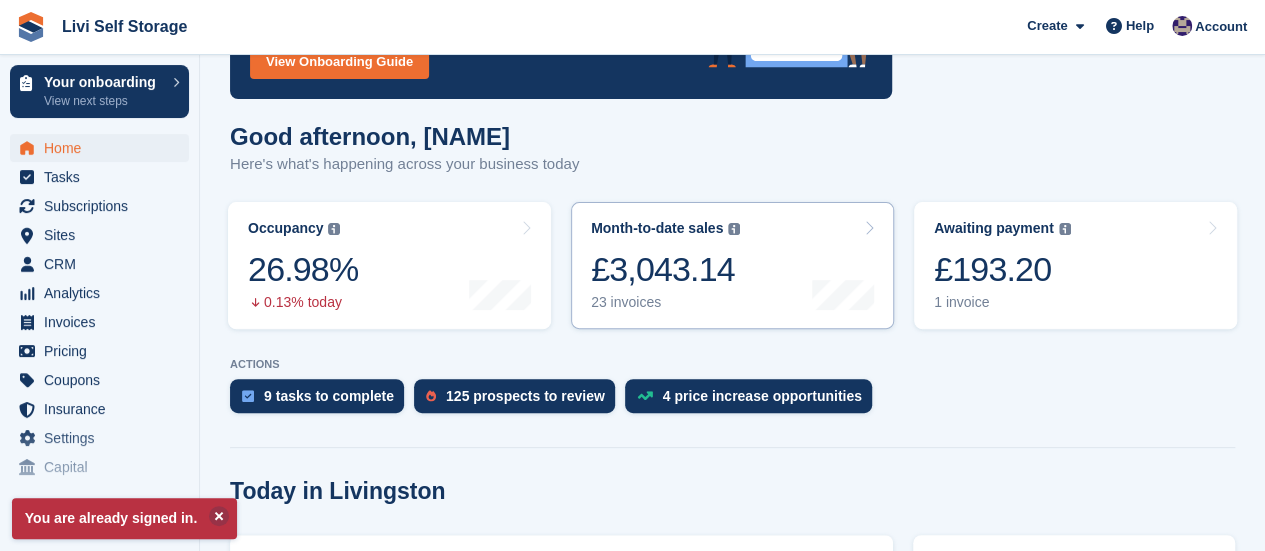 click on "£3,043.14" at bounding box center [665, 269] 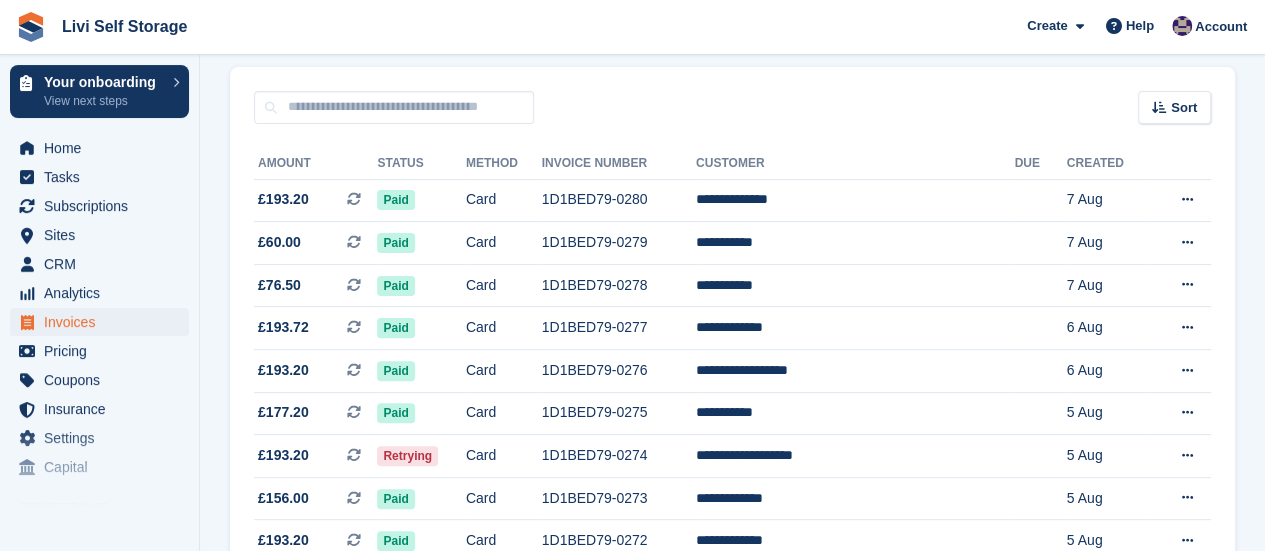 scroll, scrollTop: 200, scrollLeft: 0, axis: vertical 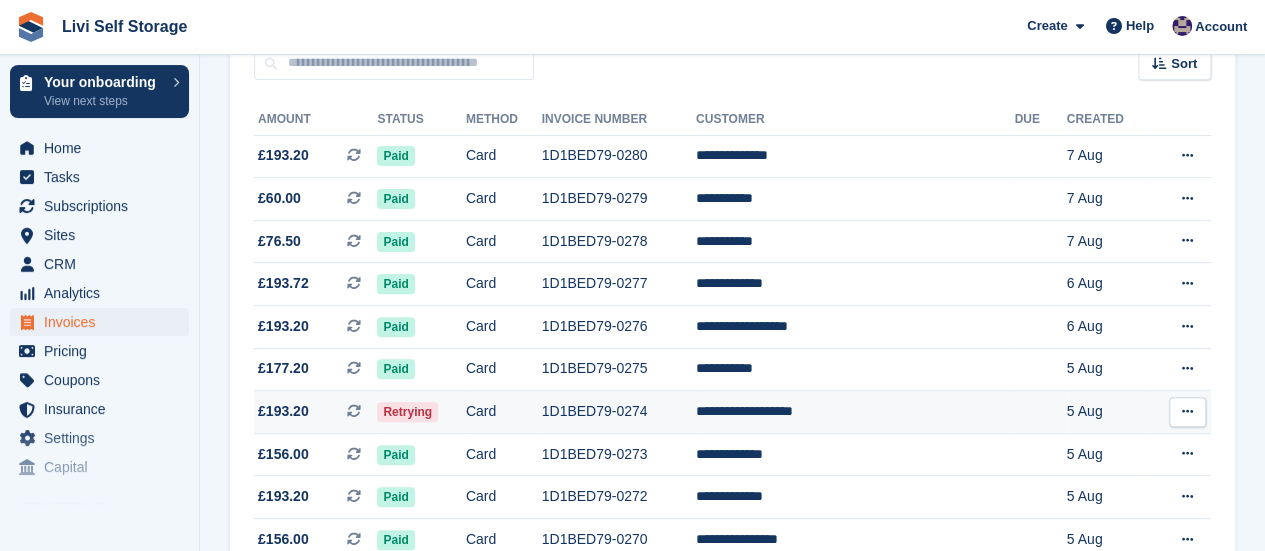 click on "1D1BED79-0274" at bounding box center (619, 412) 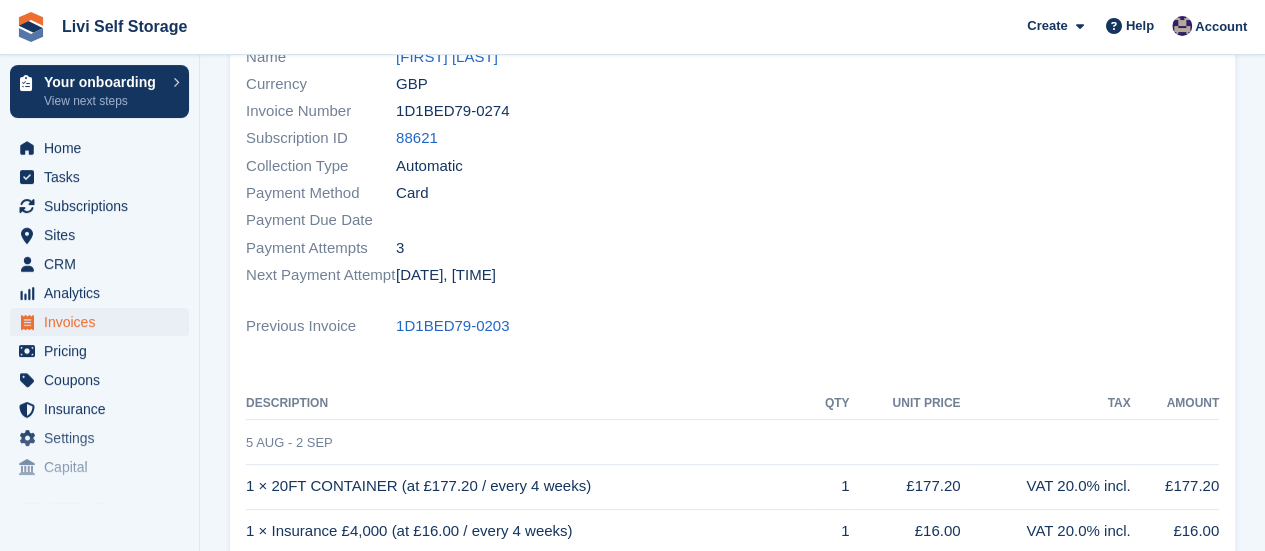 scroll, scrollTop: 150, scrollLeft: 0, axis: vertical 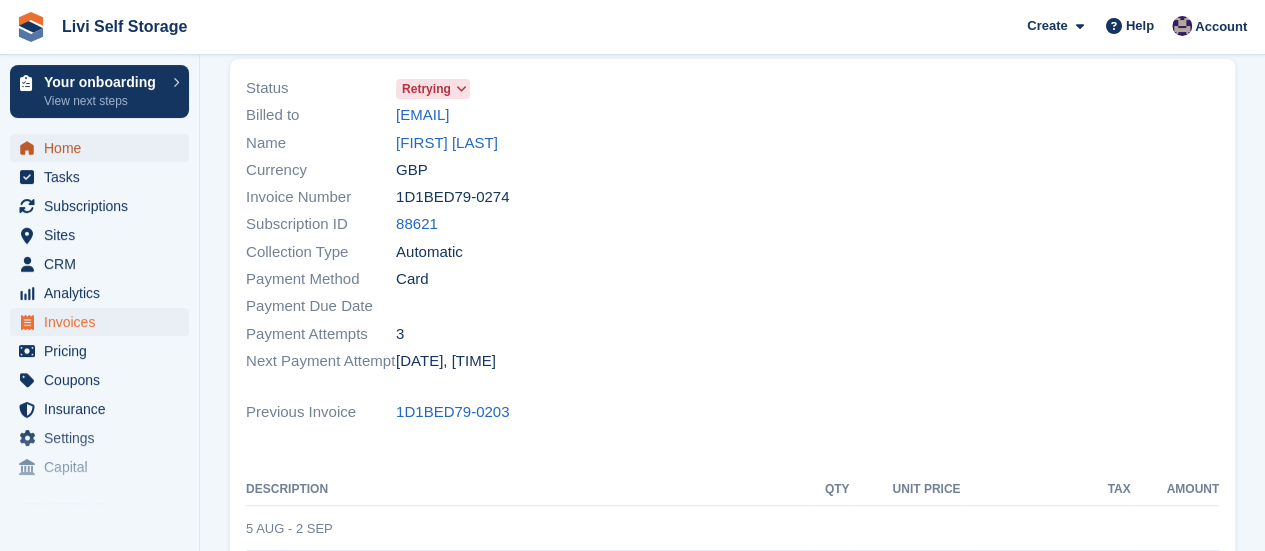 click on "Home" at bounding box center (104, 148) 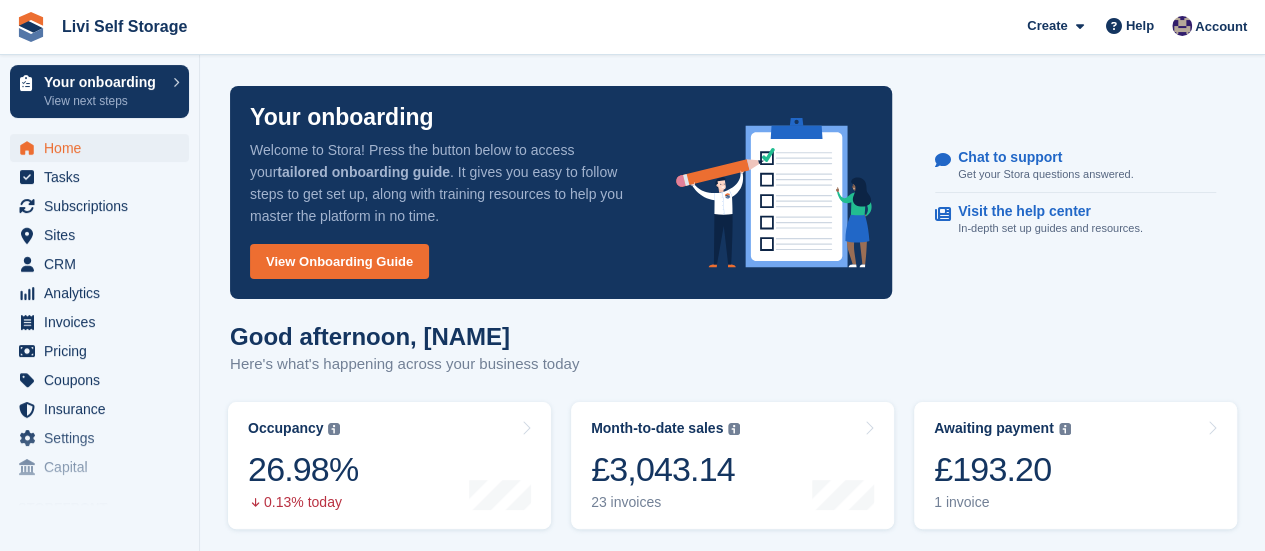 scroll, scrollTop: 100, scrollLeft: 0, axis: vertical 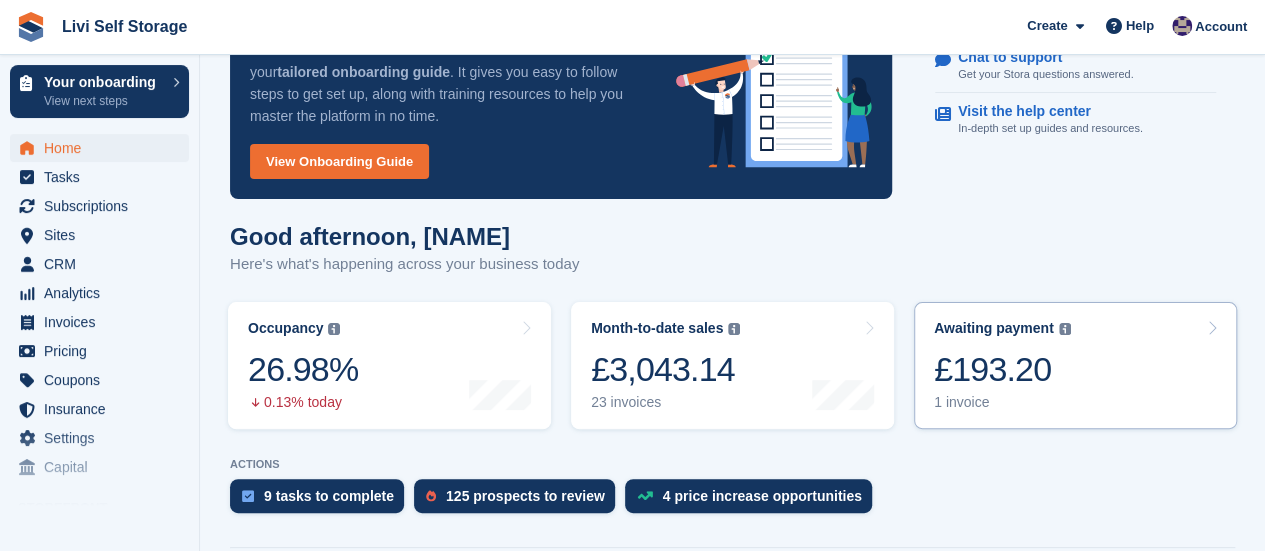 click at bounding box center [1212, 328] 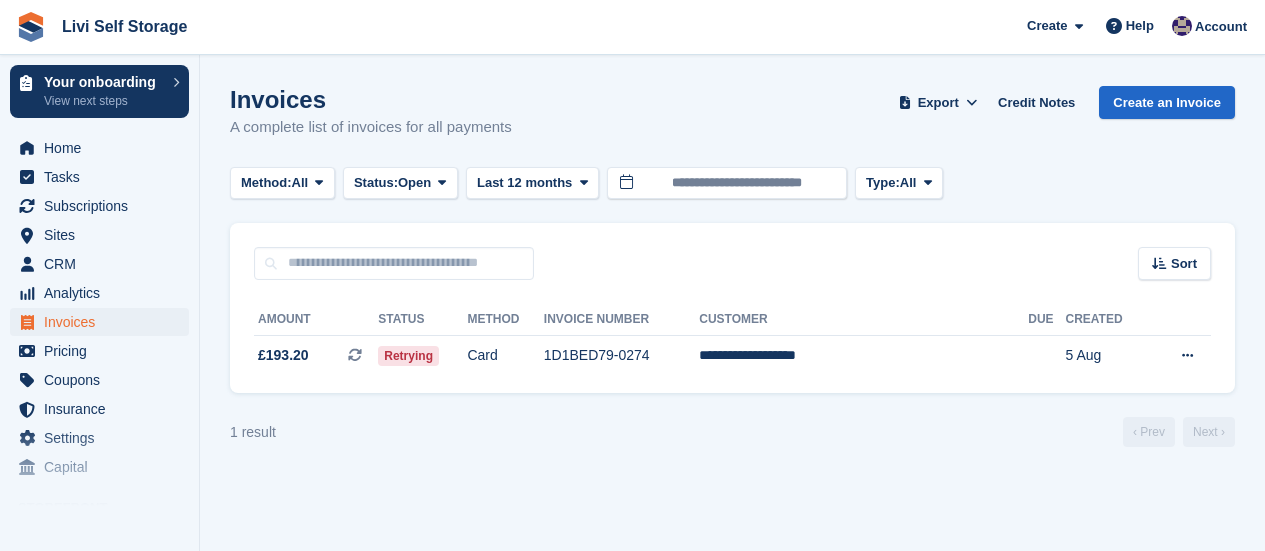 scroll, scrollTop: 0, scrollLeft: 0, axis: both 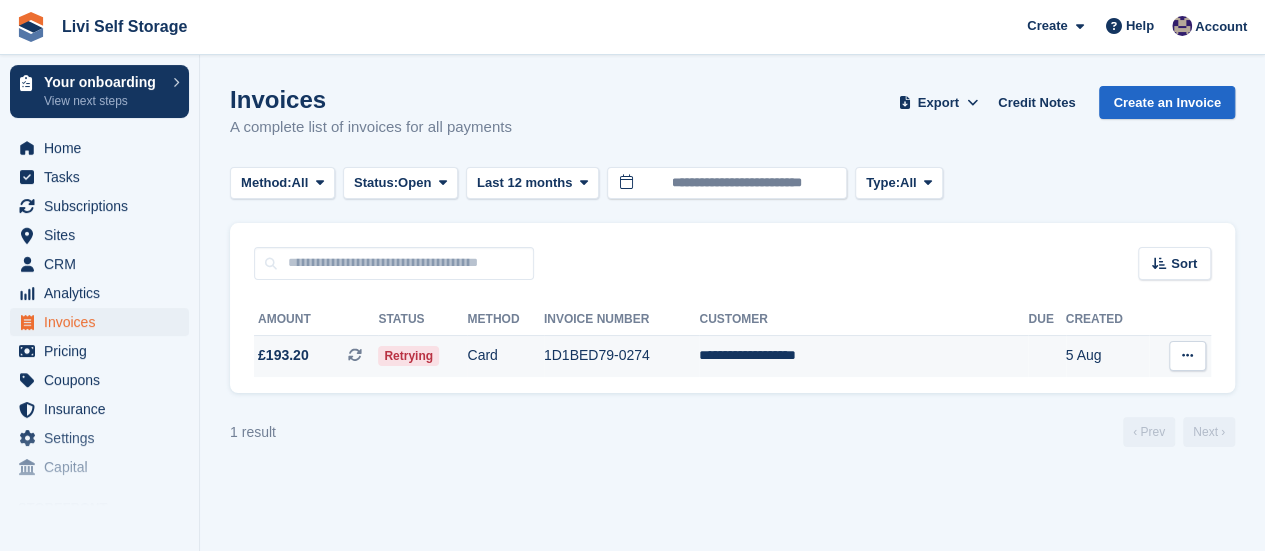 click at bounding box center [1187, 355] 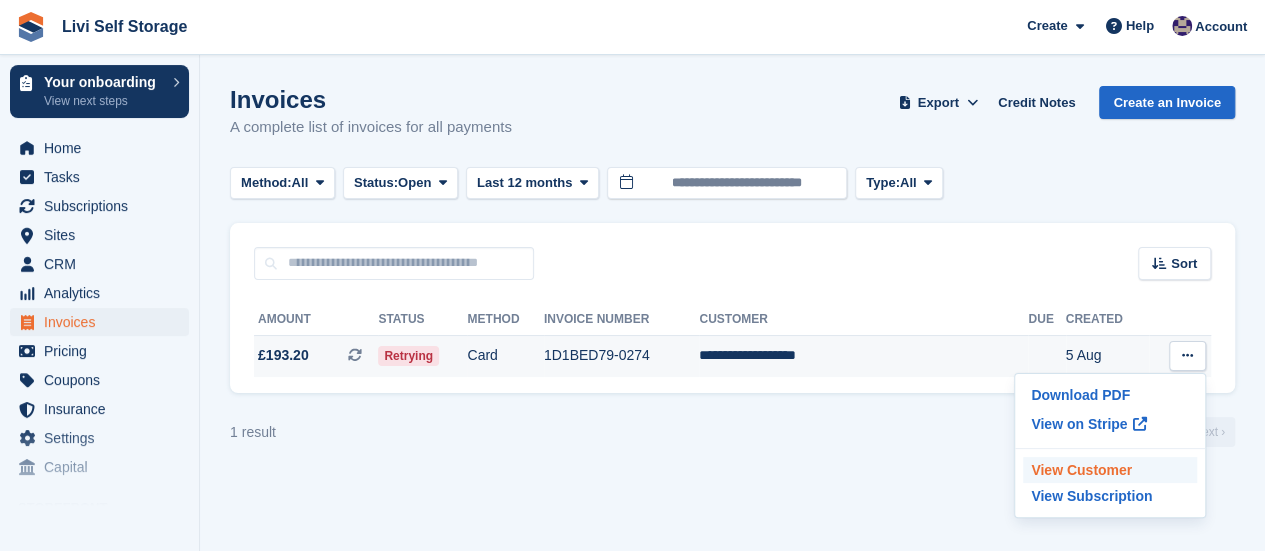 click on "View Customer" at bounding box center [1110, 470] 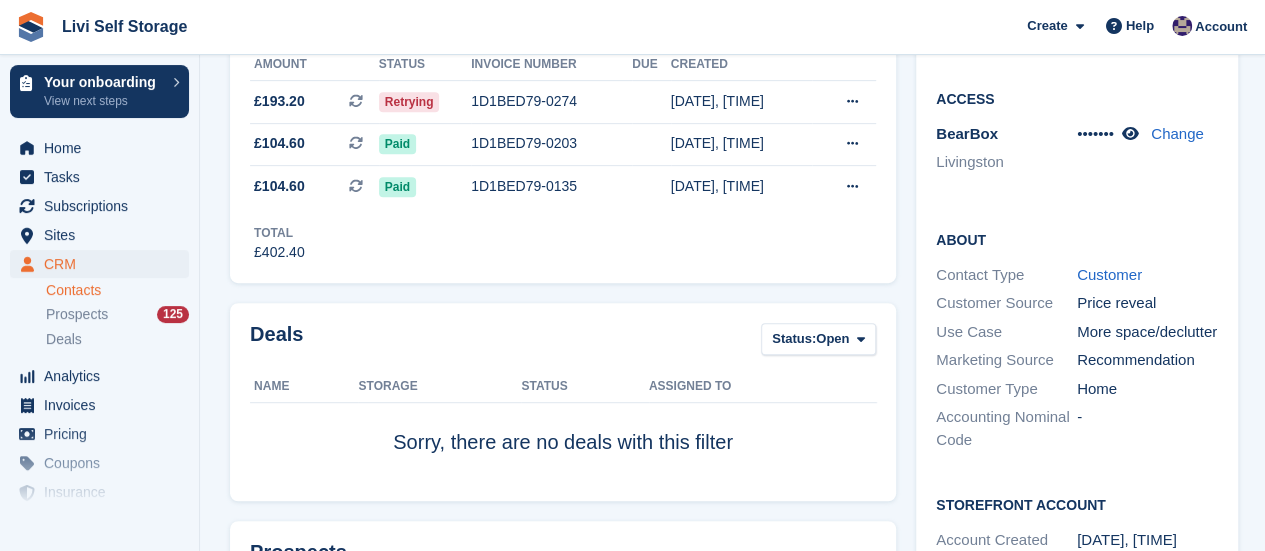 scroll, scrollTop: 300, scrollLeft: 0, axis: vertical 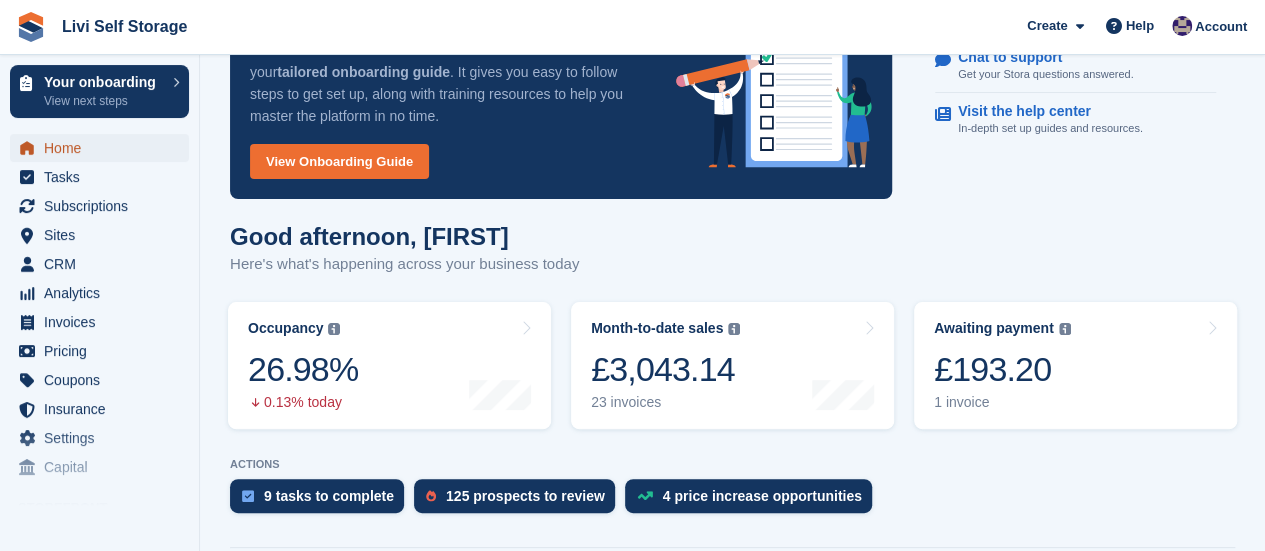 click on "Home" at bounding box center (104, 148) 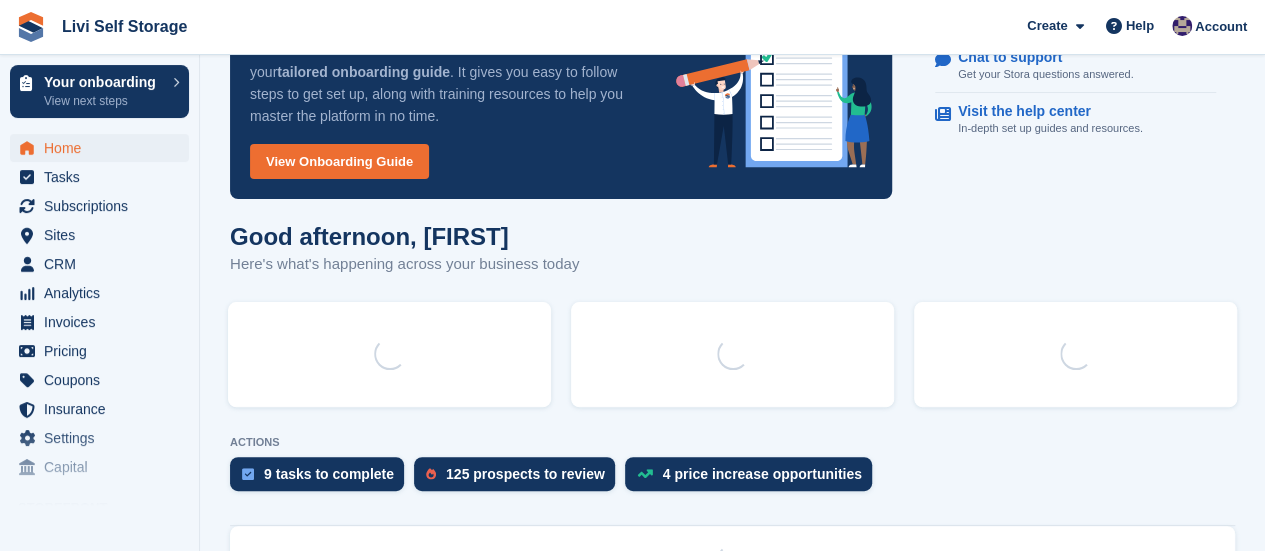 scroll, scrollTop: 0, scrollLeft: 0, axis: both 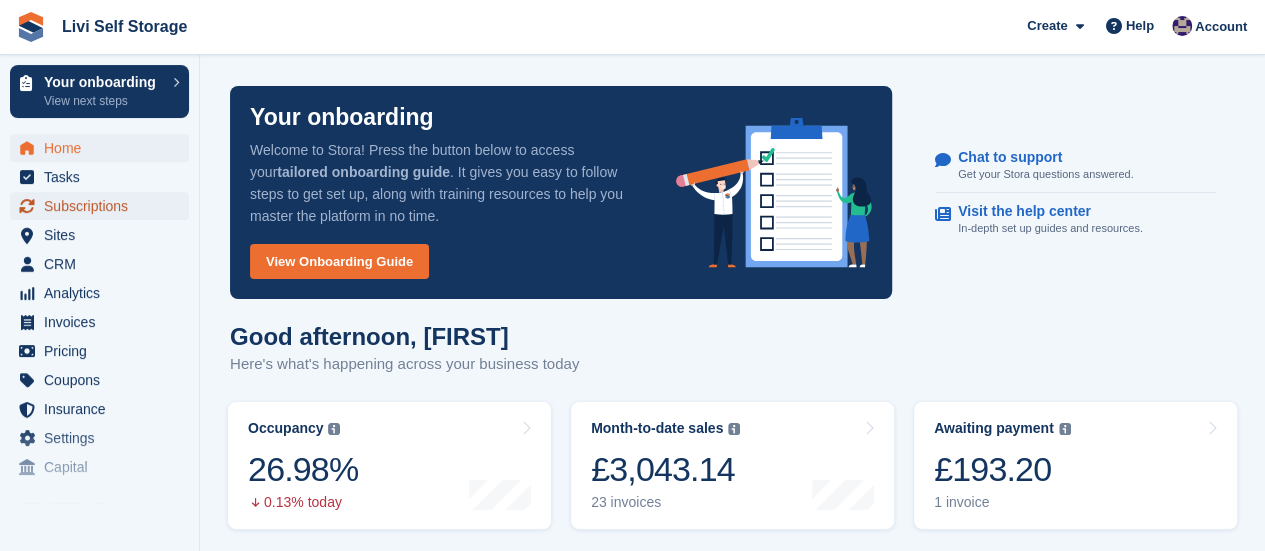 click on "Subscriptions" at bounding box center [104, 206] 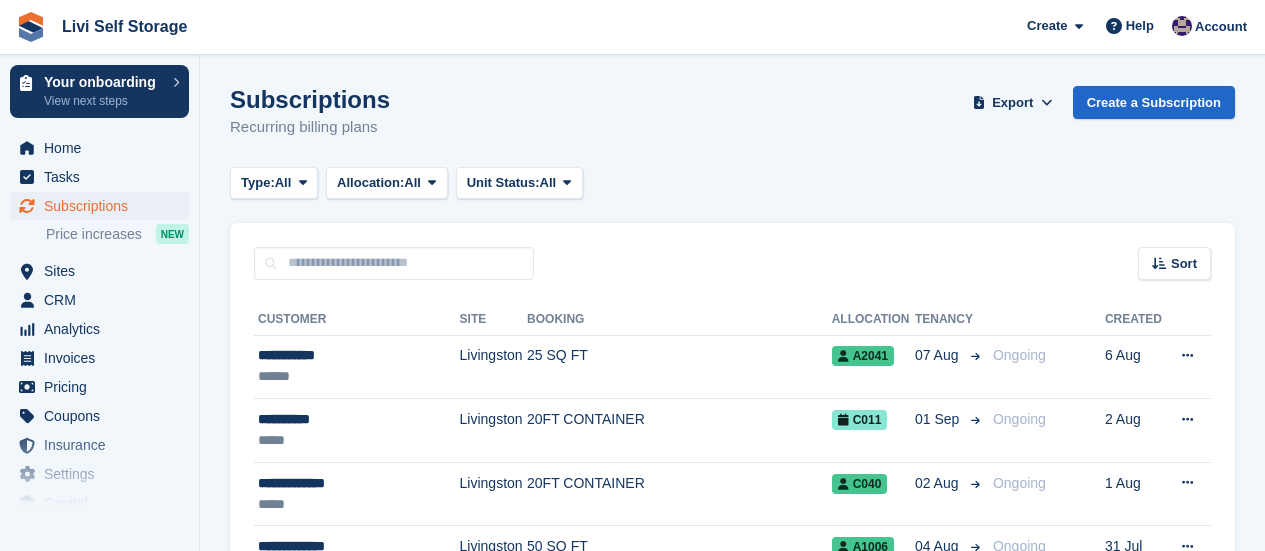 scroll, scrollTop: 0, scrollLeft: 0, axis: both 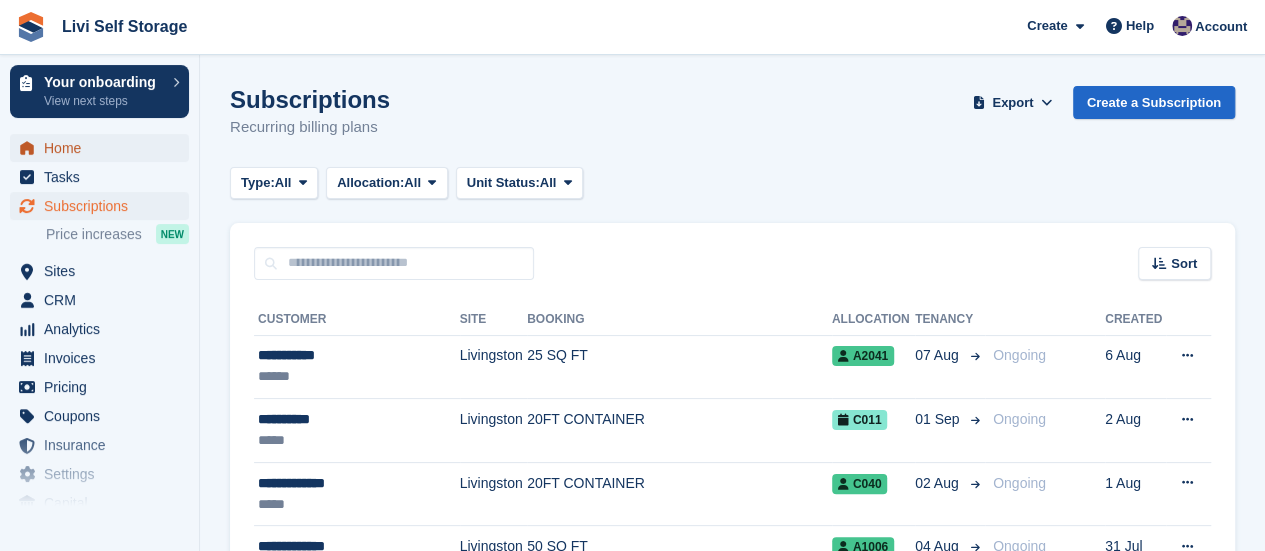 click on "Home" at bounding box center (104, 148) 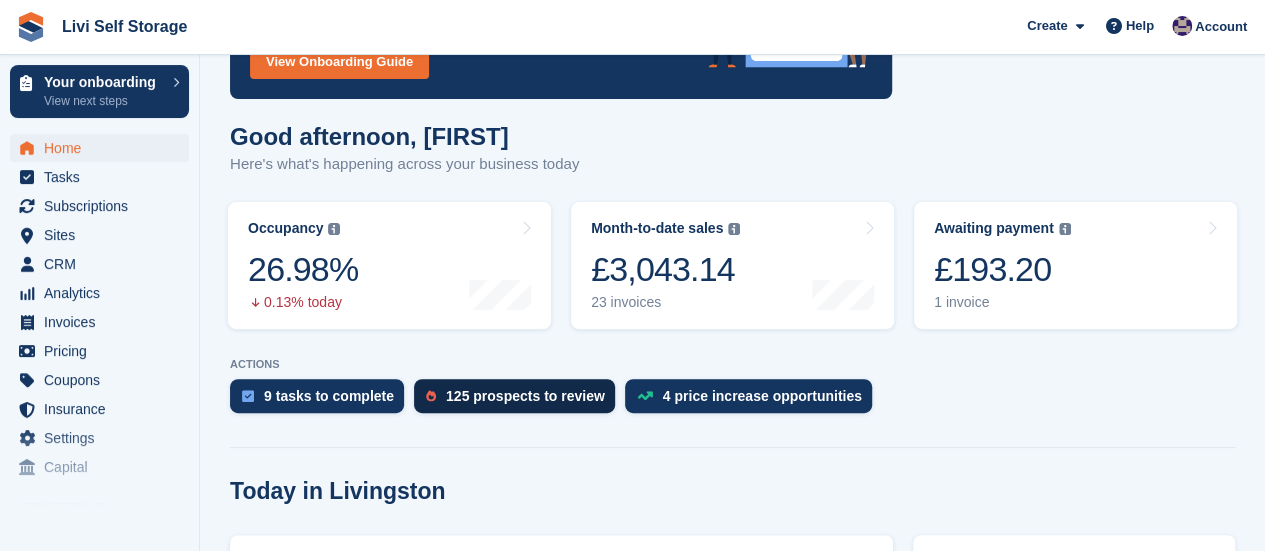 scroll, scrollTop: 300, scrollLeft: 0, axis: vertical 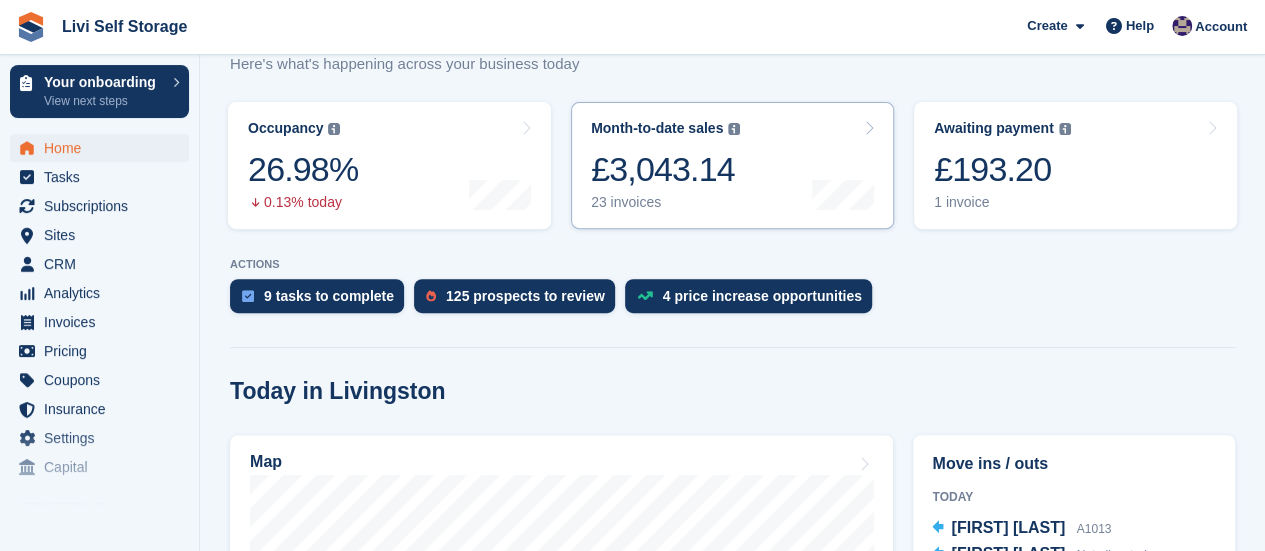 click on "23 invoices" at bounding box center [665, 202] 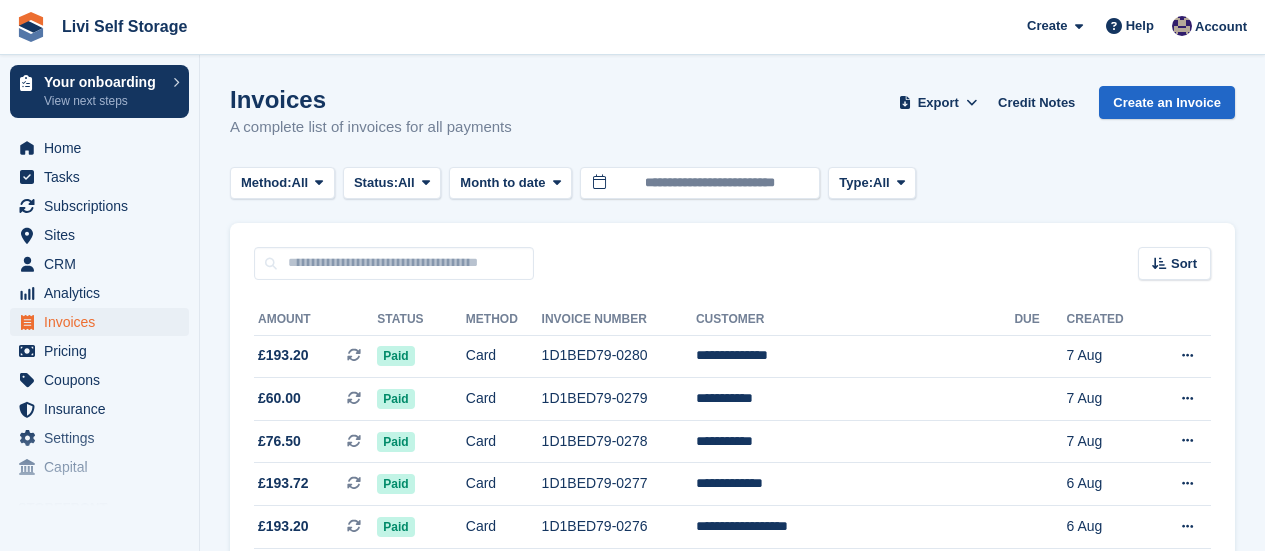 scroll, scrollTop: 0, scrollLeft: 0, axis: both 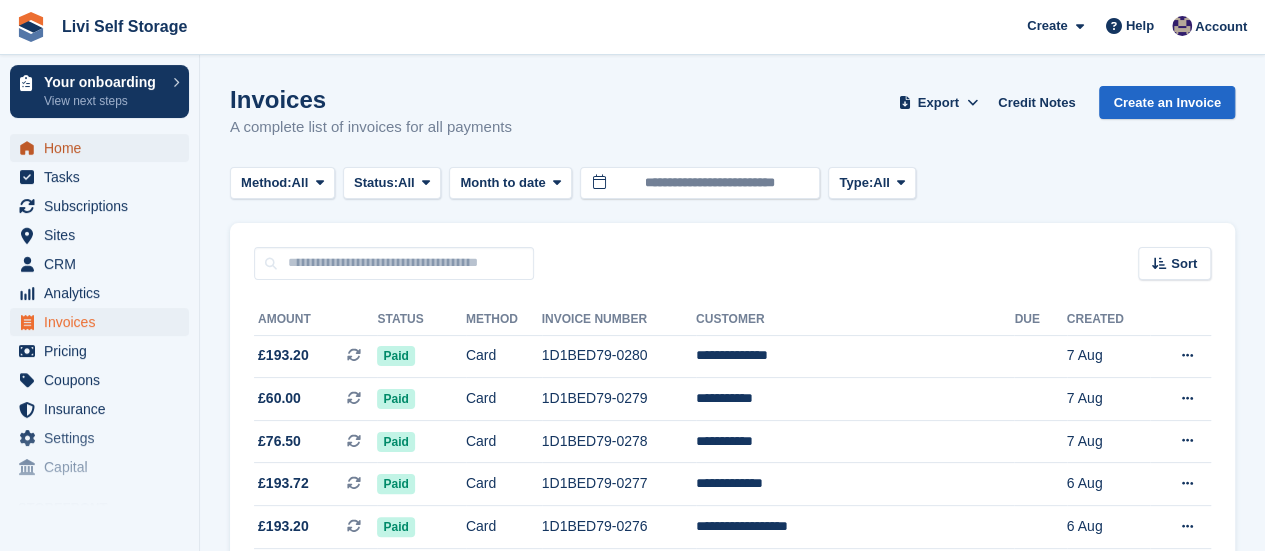 click on "Home" at bounding box center [104, 148] 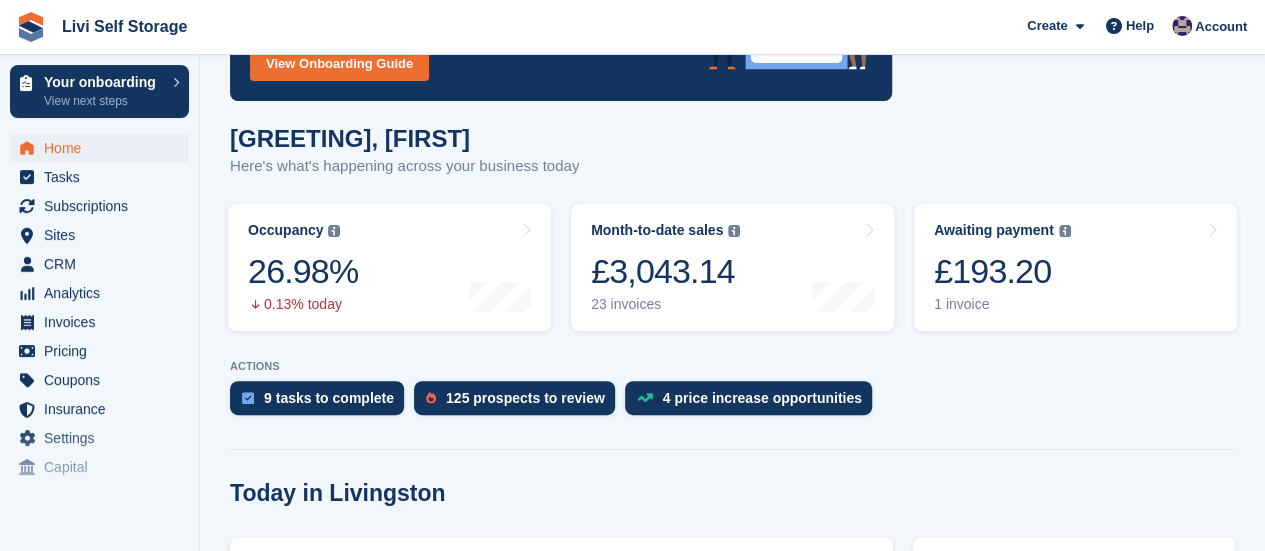 scroll, scrollTop: 200, scrollLeft: 0, axis: vertical 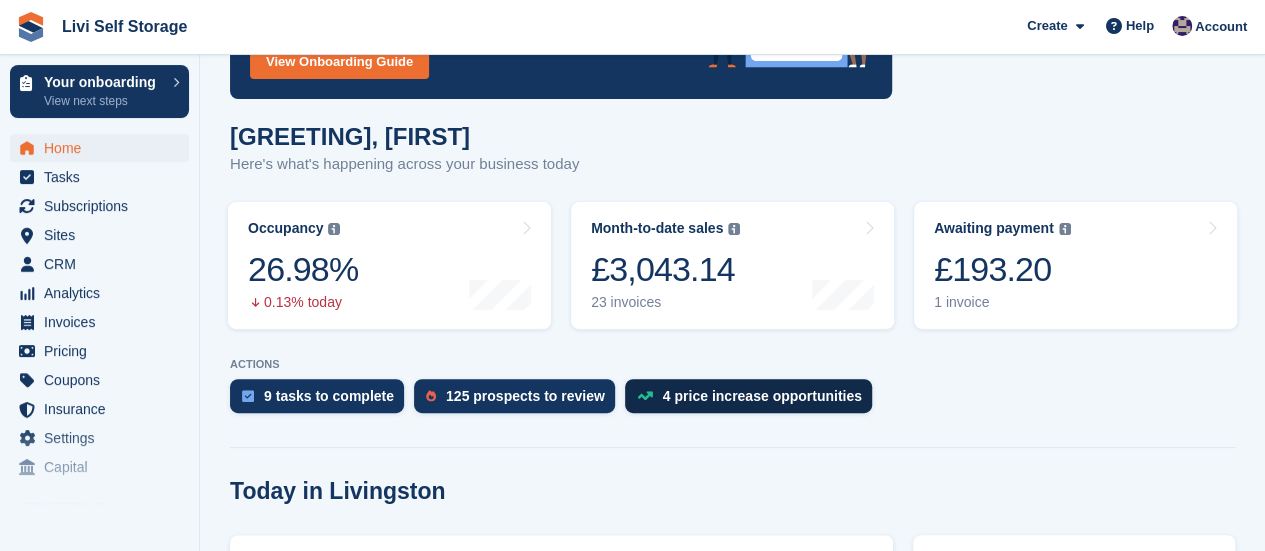 click on "4
price increase opportunities" at bounding box center (762, 396) 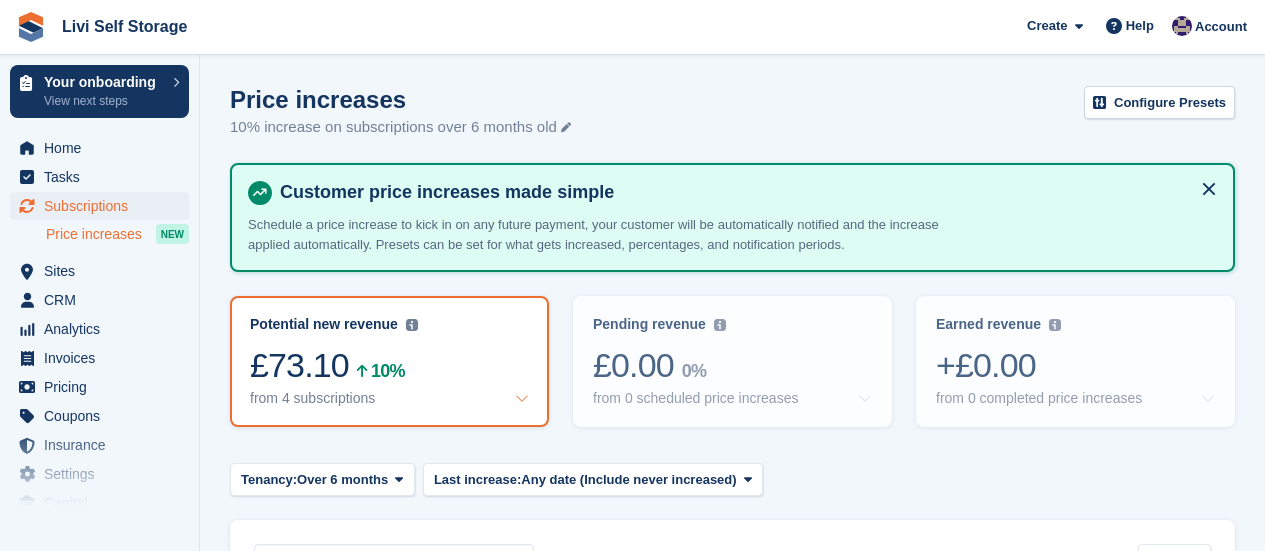 scroll, scrollTop: 0, scrollLeft: 0, axis: both 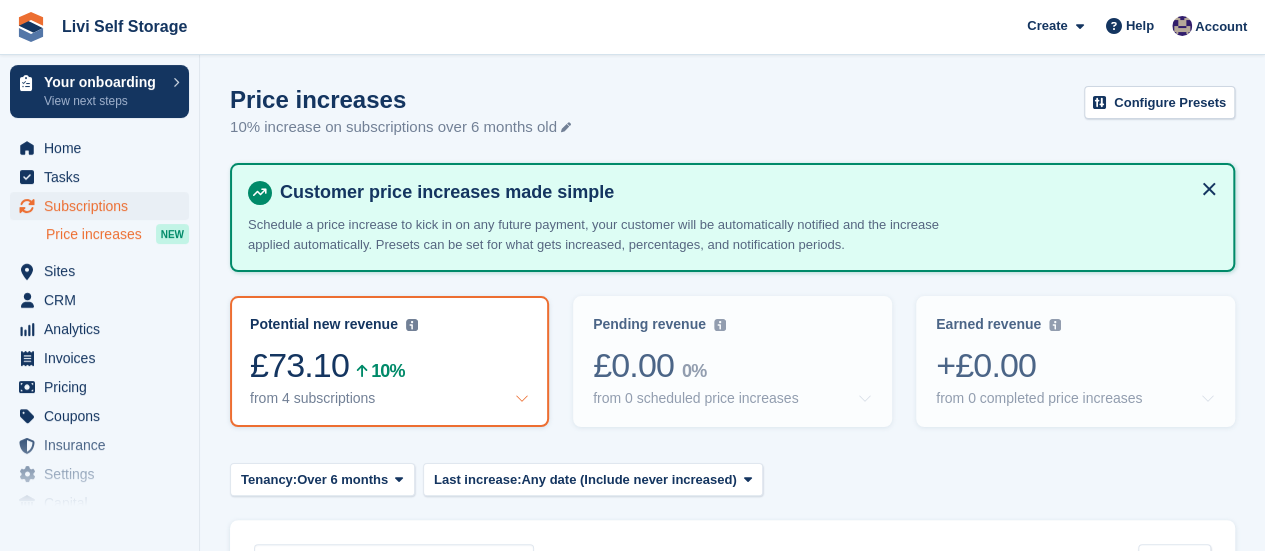 click at bounding box center (522, 398) 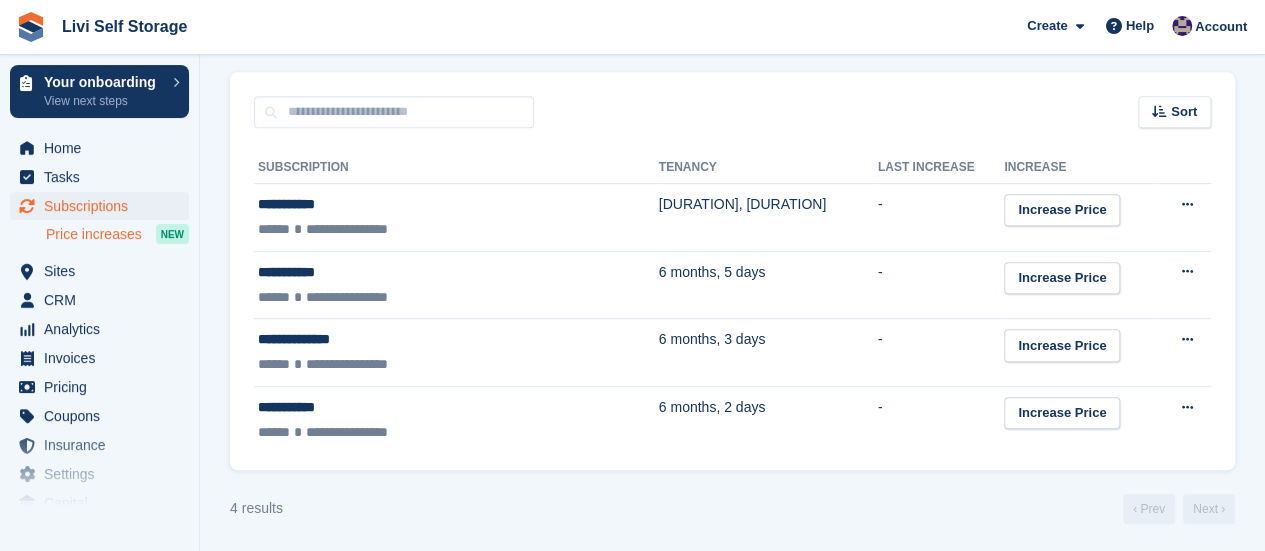 scroll, scrollTop: 348, scrollLeft: 0, axis: vertical 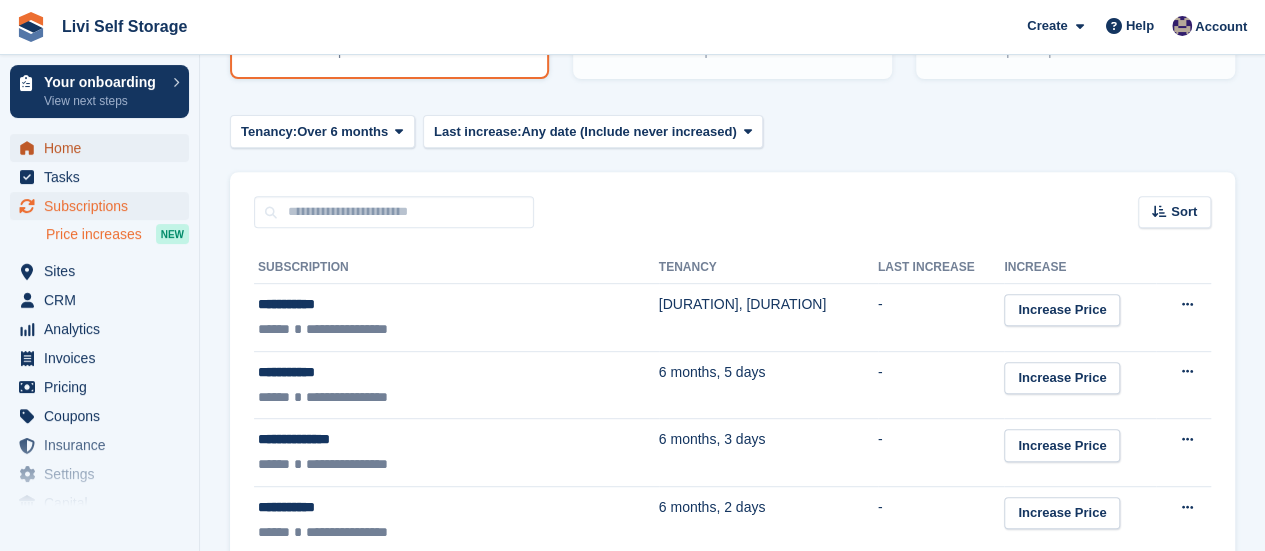 click on "Home" at bounding box center [104, 148] 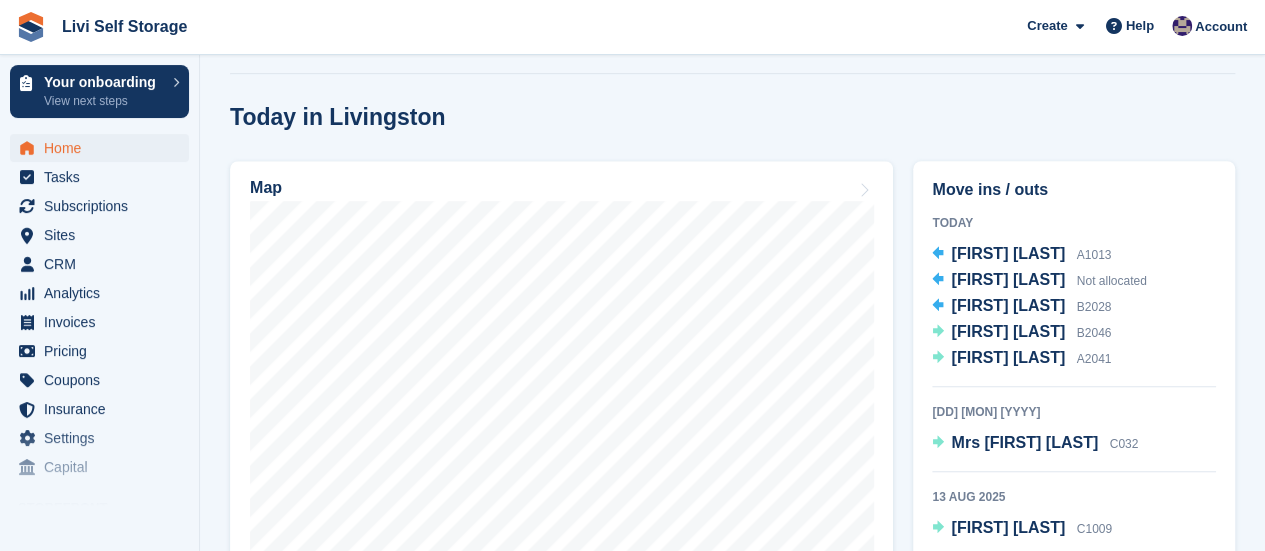 scroll, scrollTop: 600, scrollLeft: 0, axis: vertical 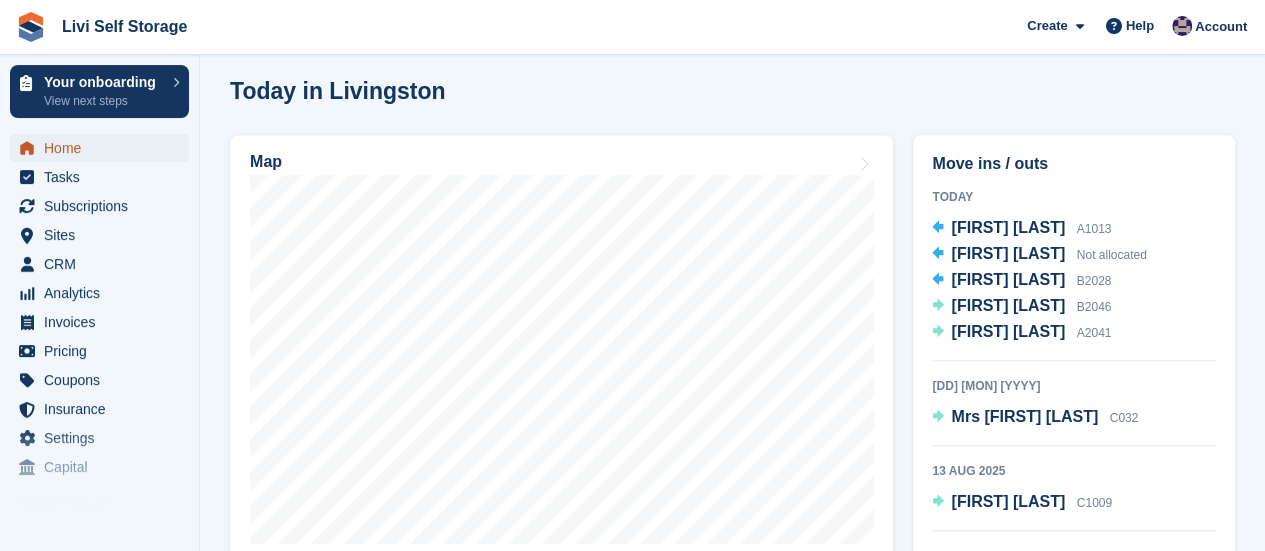 click on "Home" at bounding box center [104, 148] 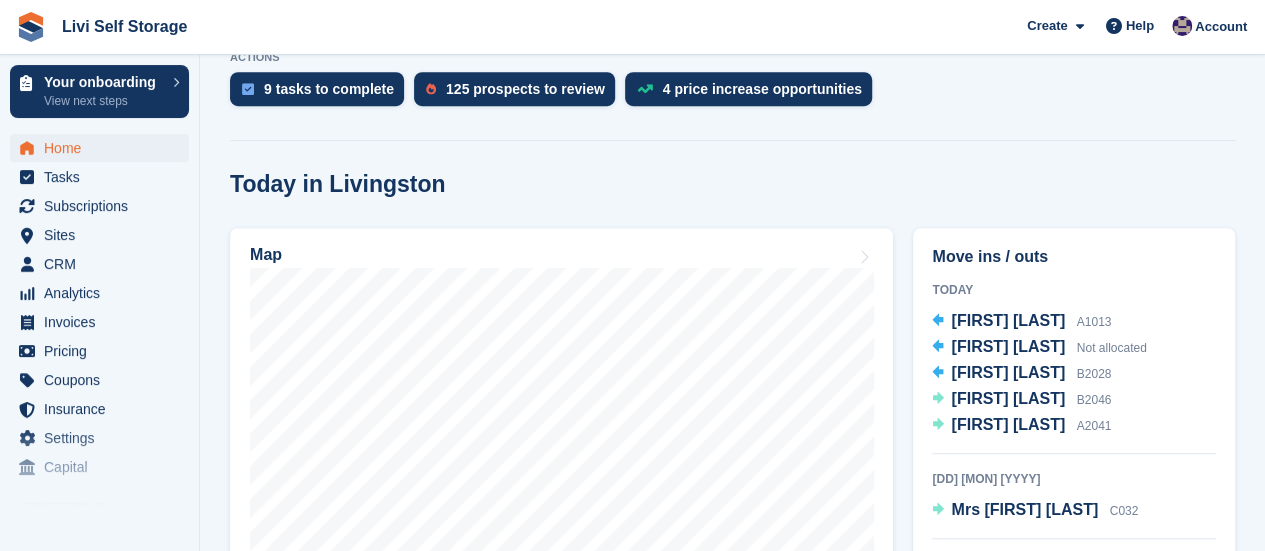 scroll, scrollTop: 600, scrollLeft: 0, axis: vertical 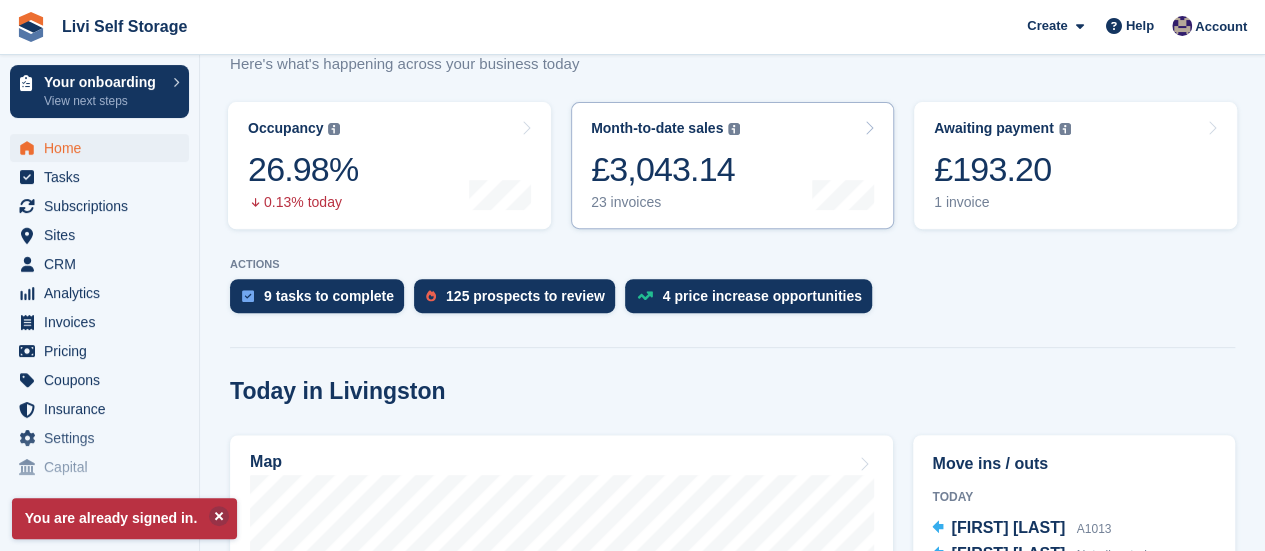 click on "23 invoices" at bounding box center [665, 202] 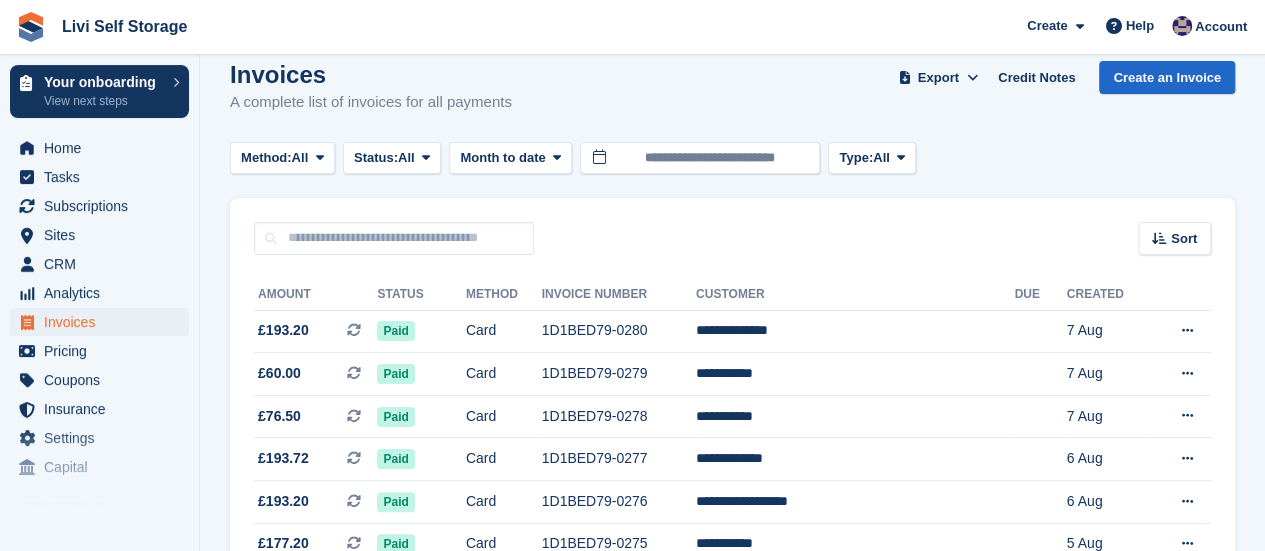 scroll, scrollTop: 0, scrollLeft: 0, axis: both 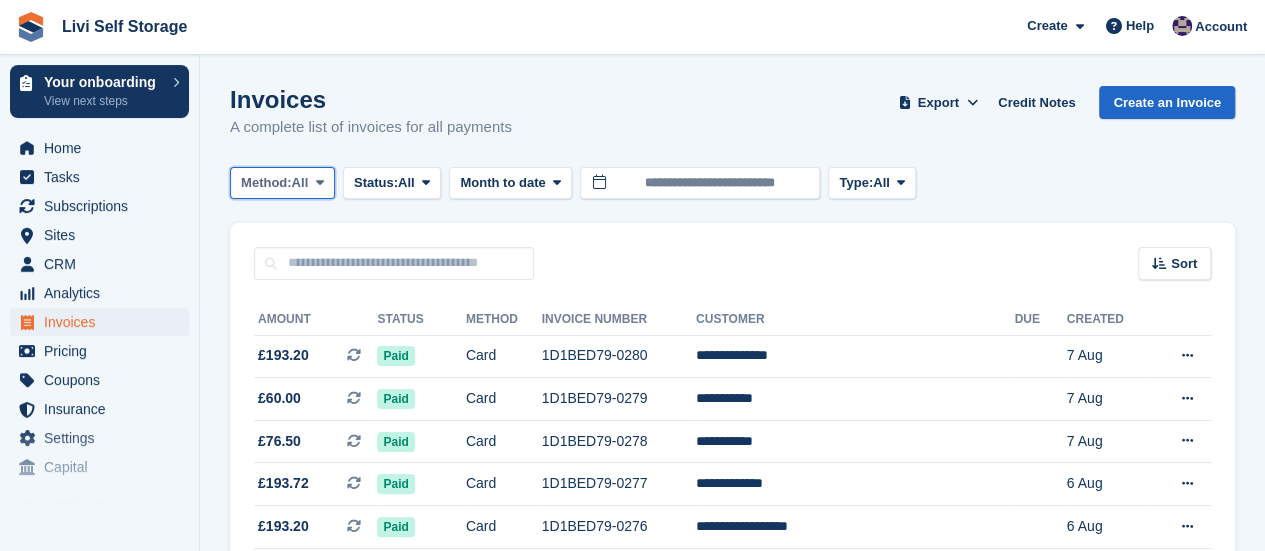 click at bounding box center (319, 183) 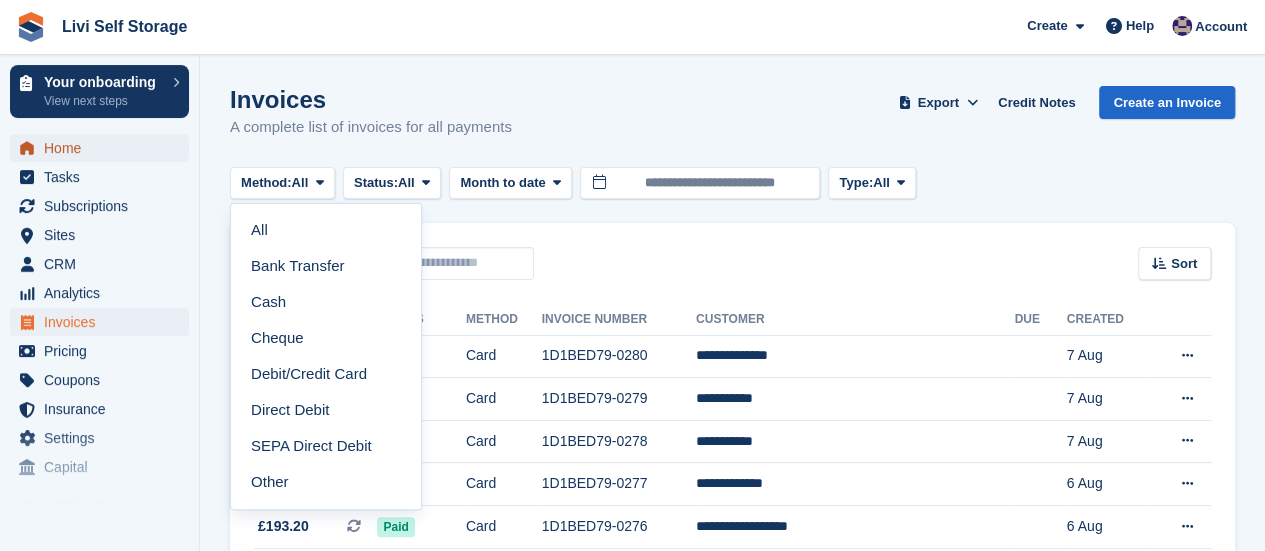 click on "Home" at bounding box center (104, 148) 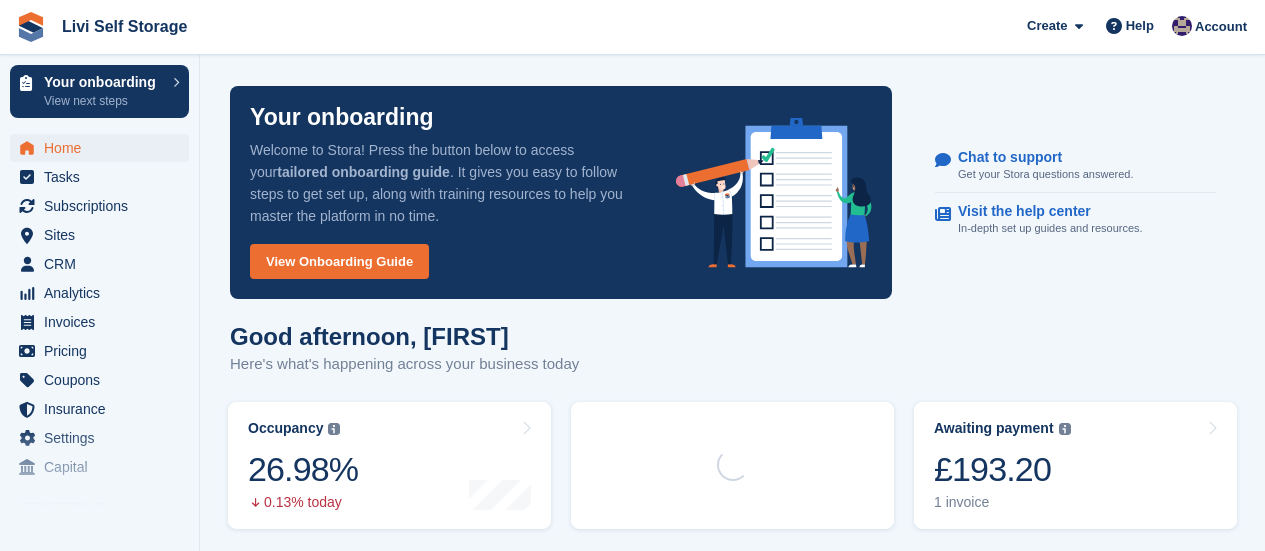 scroll, scrollTop: 0, scrollLeft: 0, axis: both 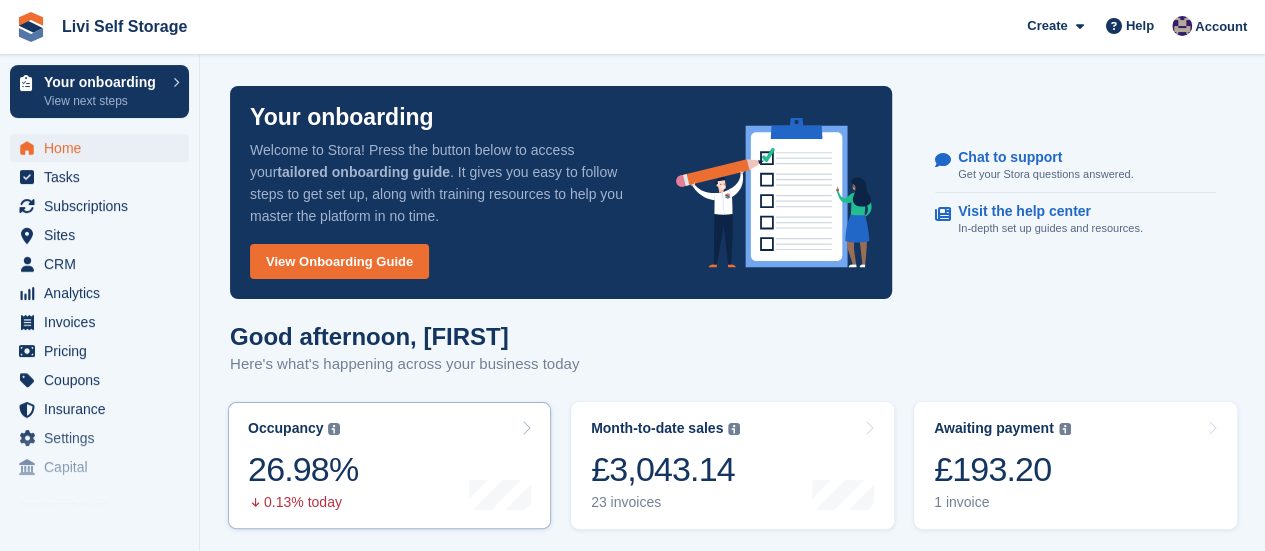 click on "26.98%" at bounding box center [303, 469] 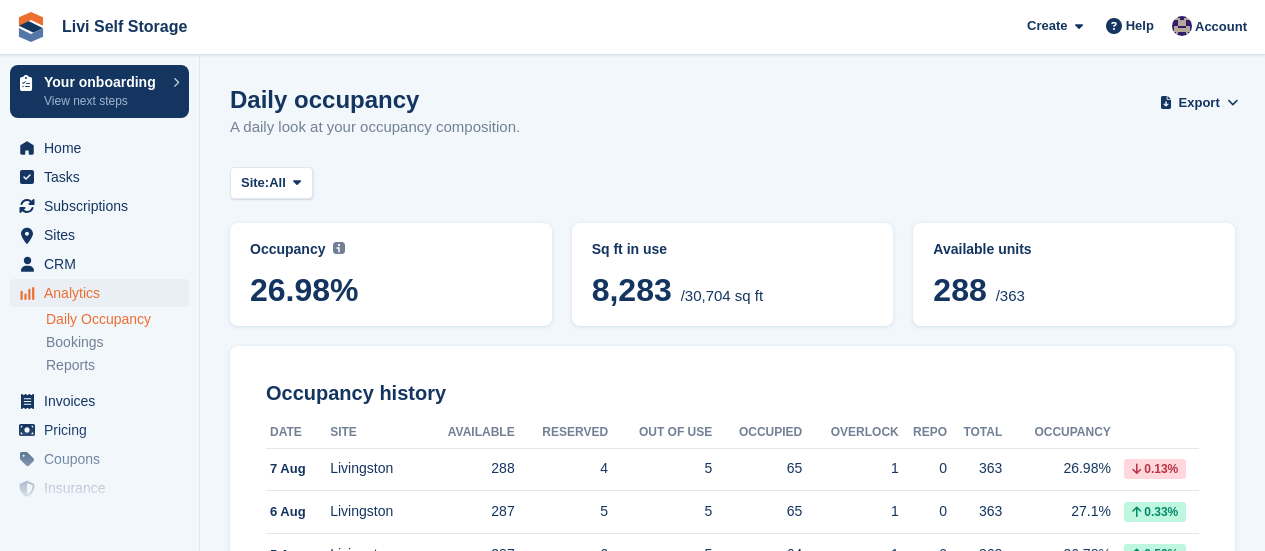 scroll, scrollTop: 0, scrollLeft: 0, axis: both 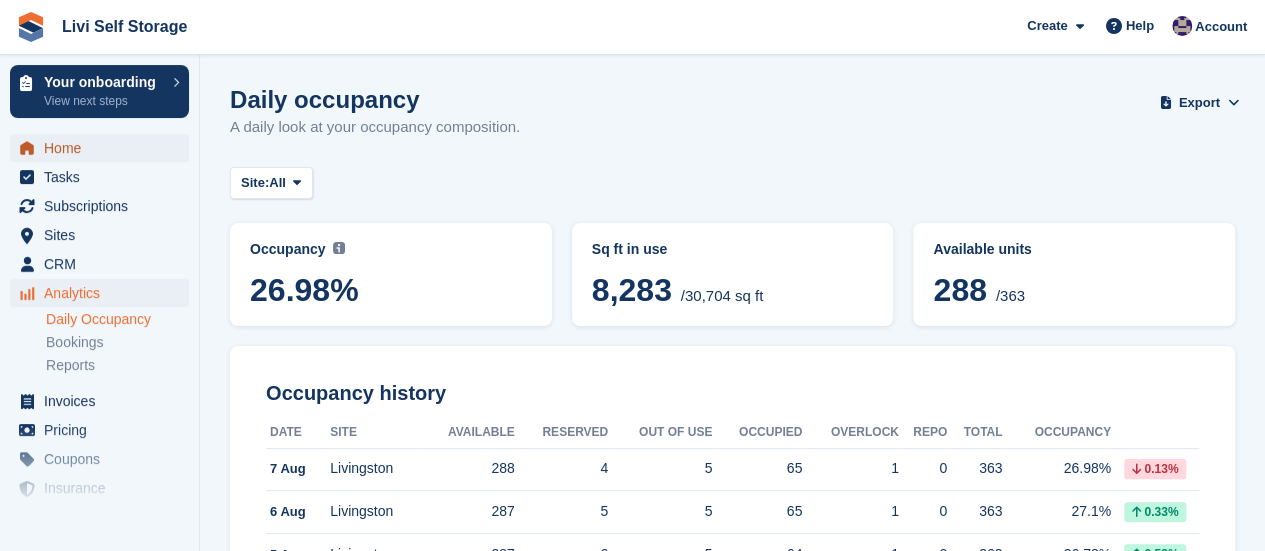 click on "Home" at bounding box center [104, 148] 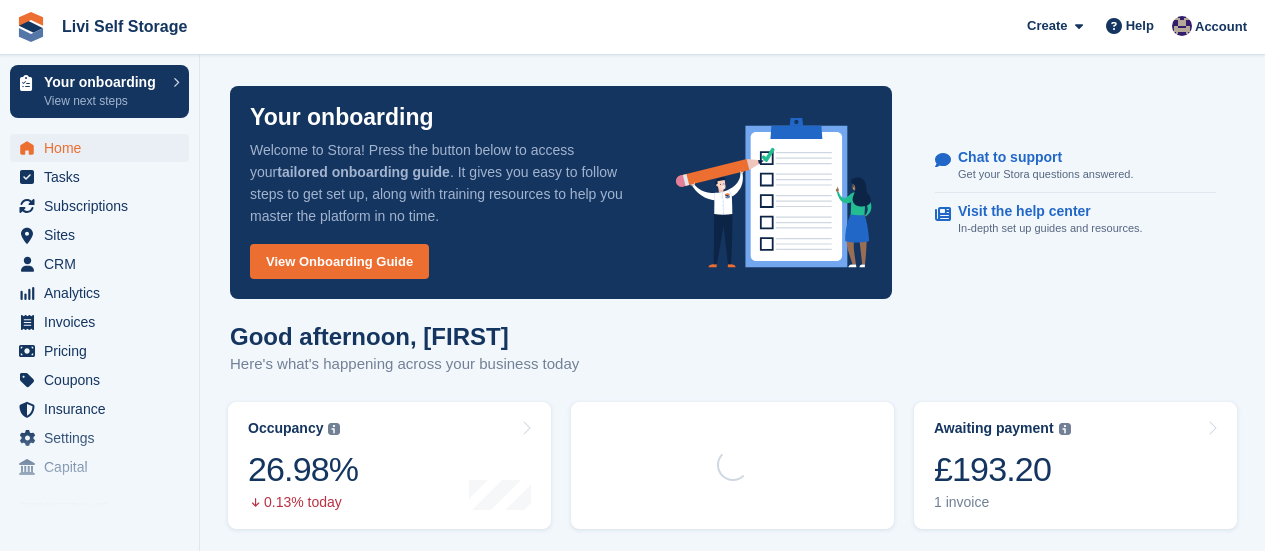 scroll, scrollTop: 0, scrollLeft: 0, axis: both 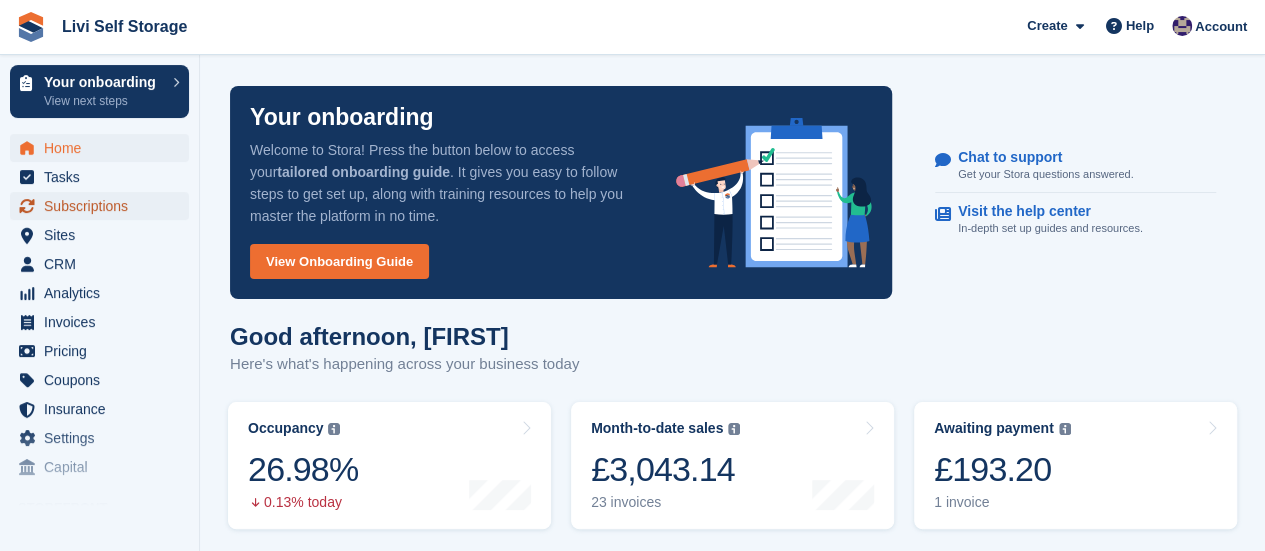 click on "Subscriptions" at bounding box center (104, 206) 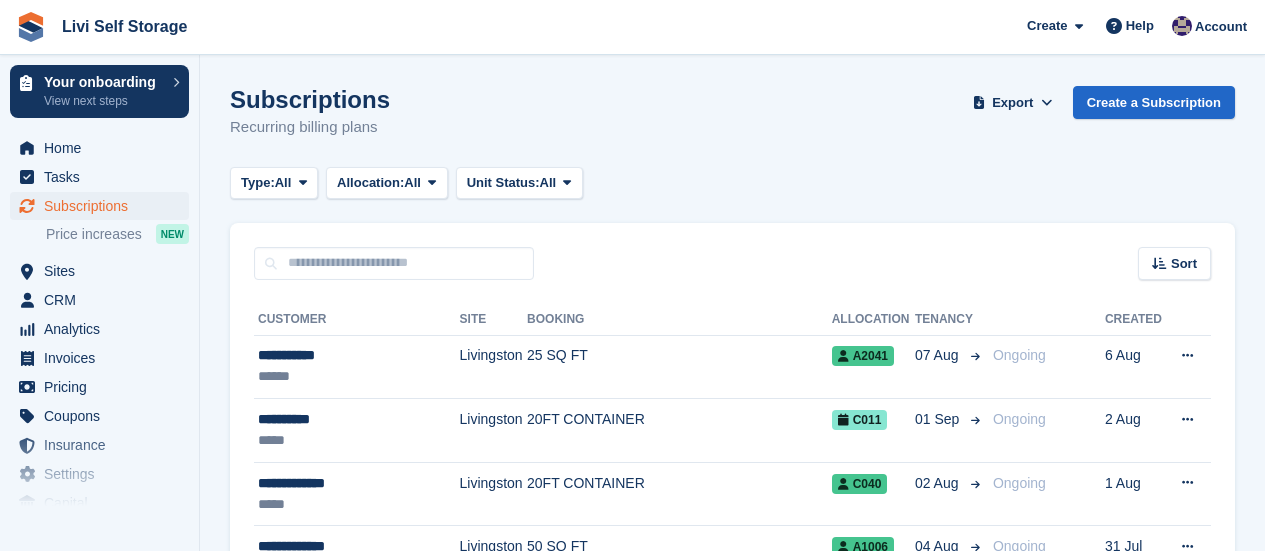 scroll, scrollTop: 0, scrollLeft: 0, axis: both 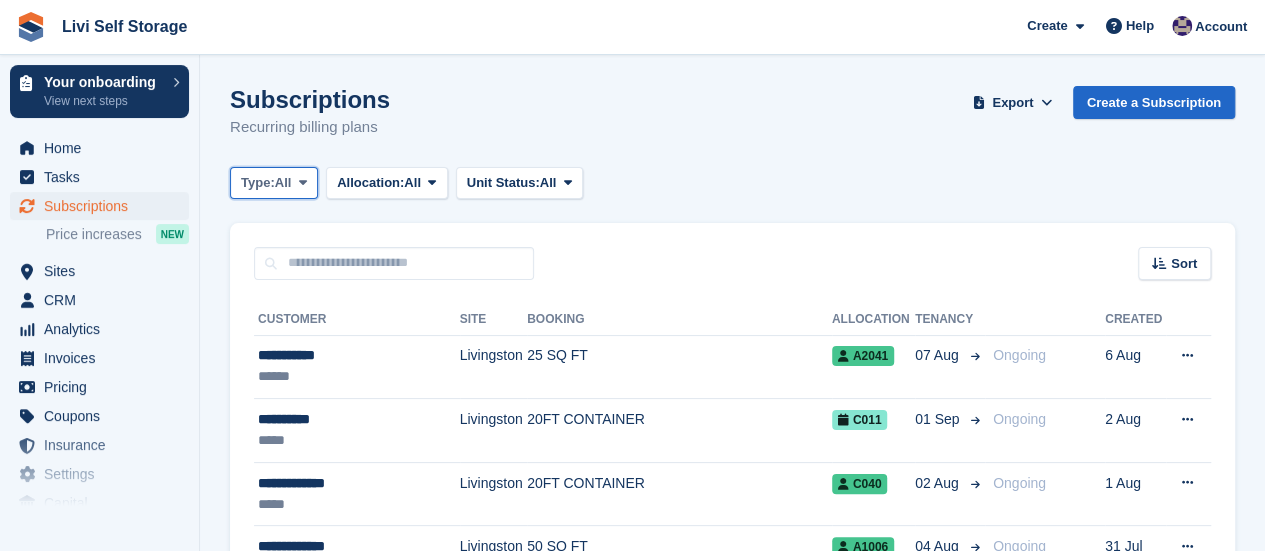 click at bounding box center [303, 183] 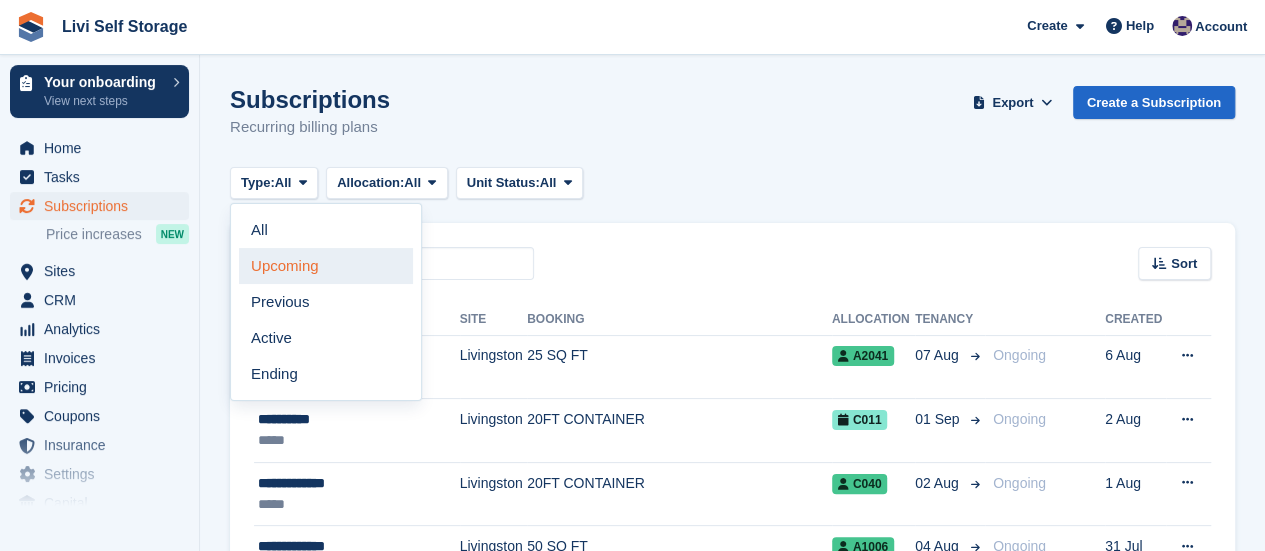click on "Upcoming" at bounding box center [326, 266] 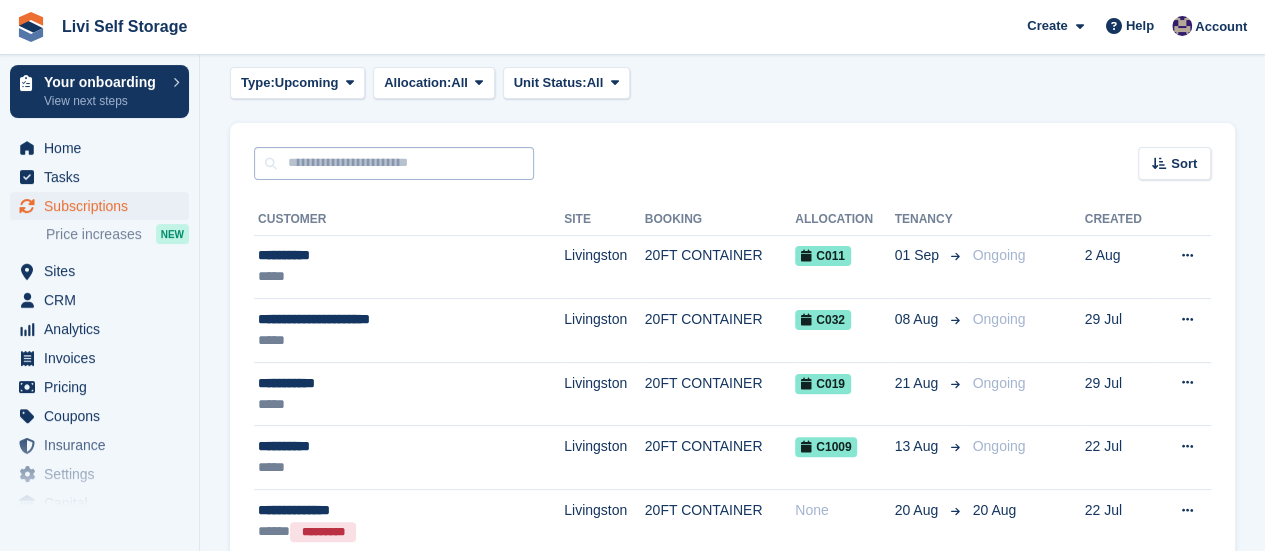 scroll, scrollTop: 200, scrollLeft: 0, axis: vertical 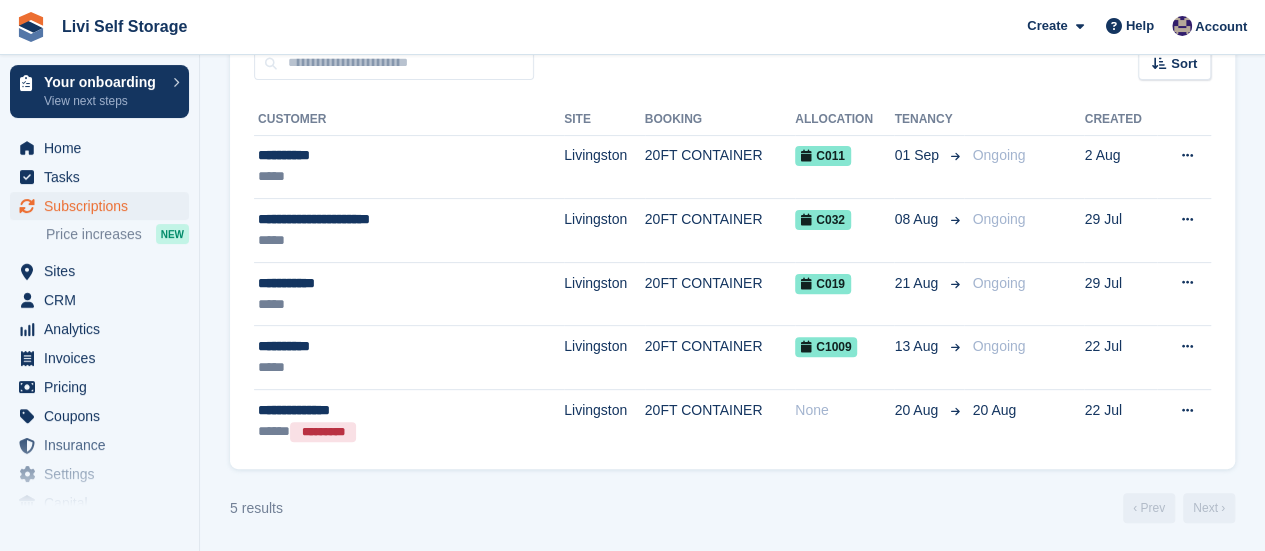 drag, startPoint x: 294, startPoint y: 409, endPoint x: 204, endPoint y: 306, distance: 136.78085 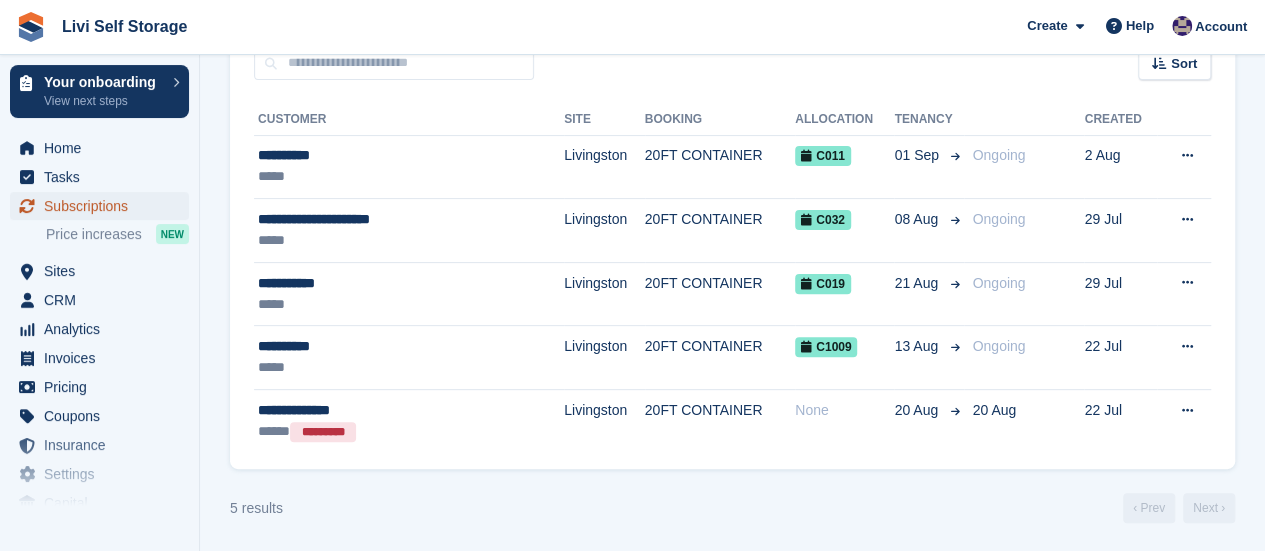 click on "Subscriptions" at bounding box center (104, 206) 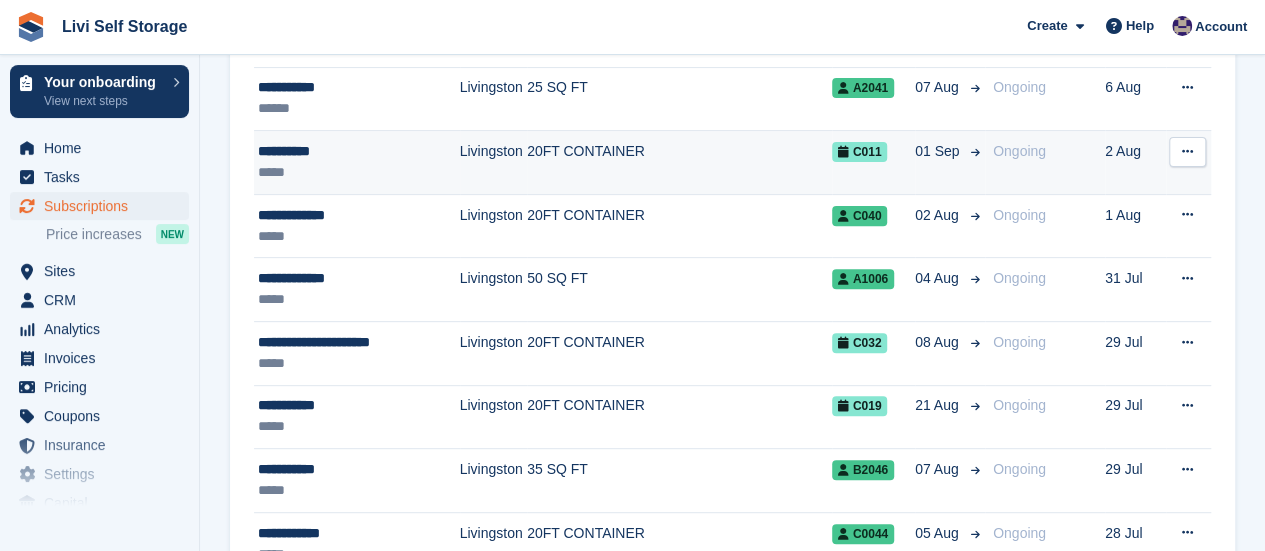 scroll, scrollTop: 300, scrollLeft: 0, axis: vertical 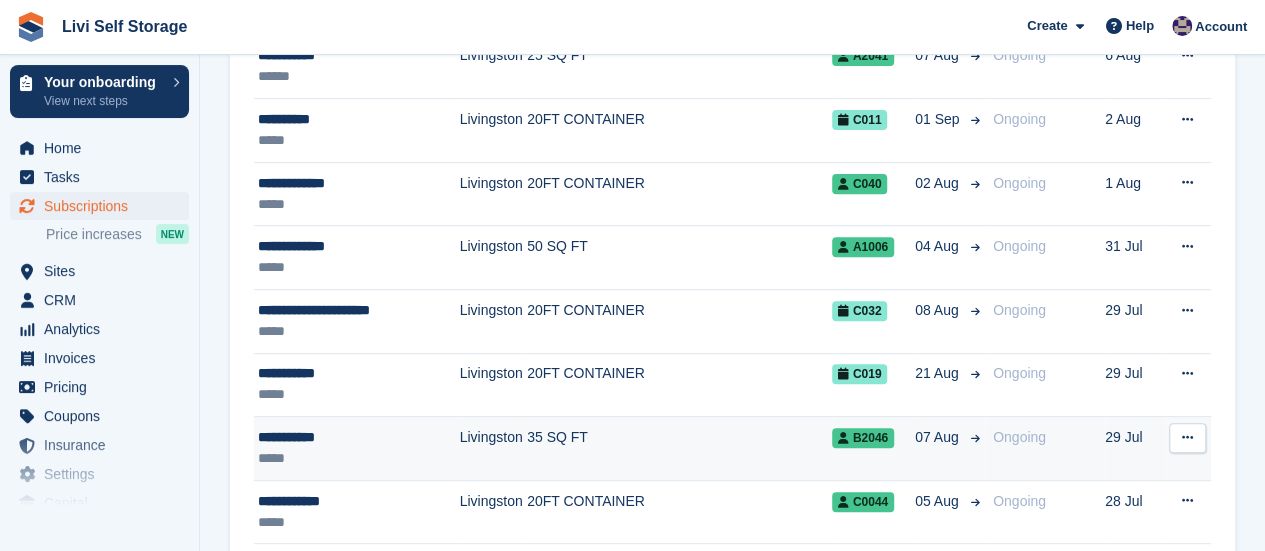 click on "Livingston" at bounding box center [494, 449] 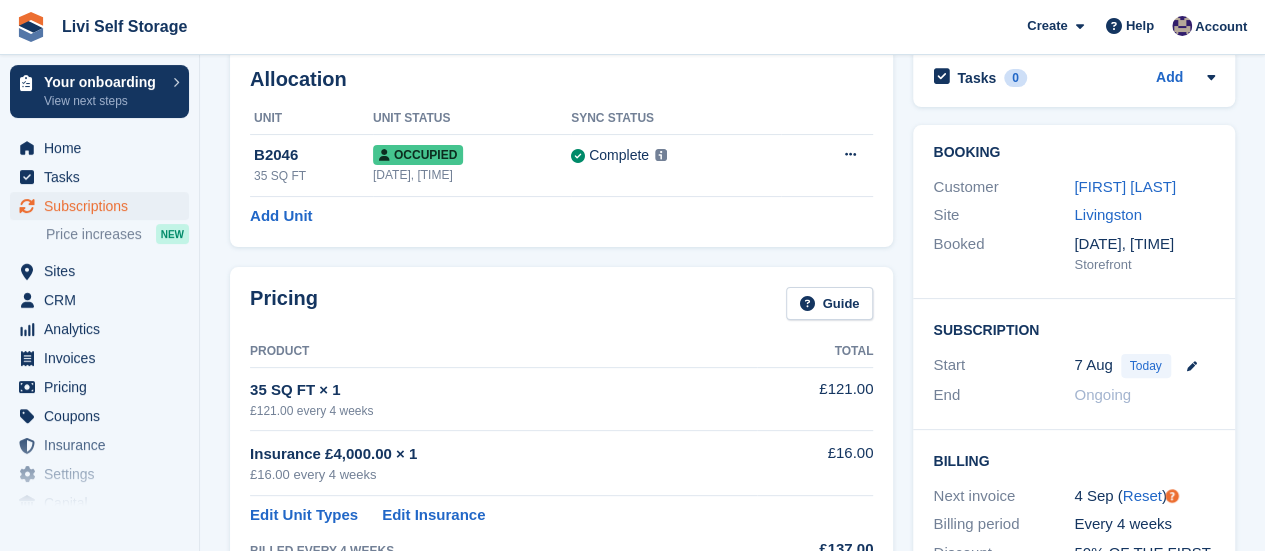 scroll, scrollTop: 0, scrollLeft: 0, axis: both 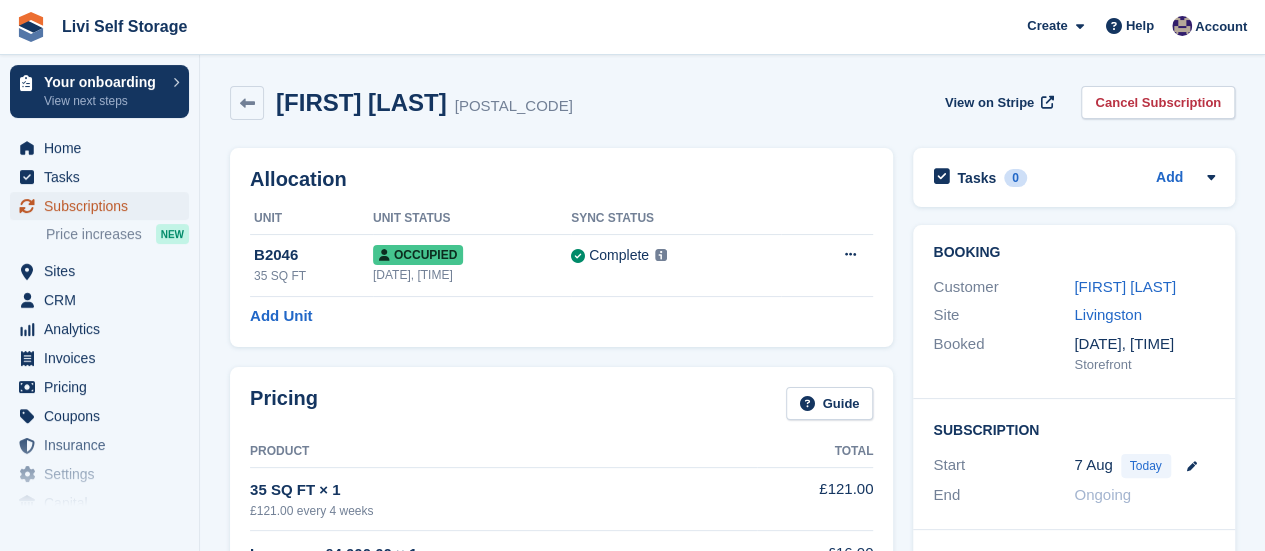 click on "Subscriptions" at bounding box center (104, 206) 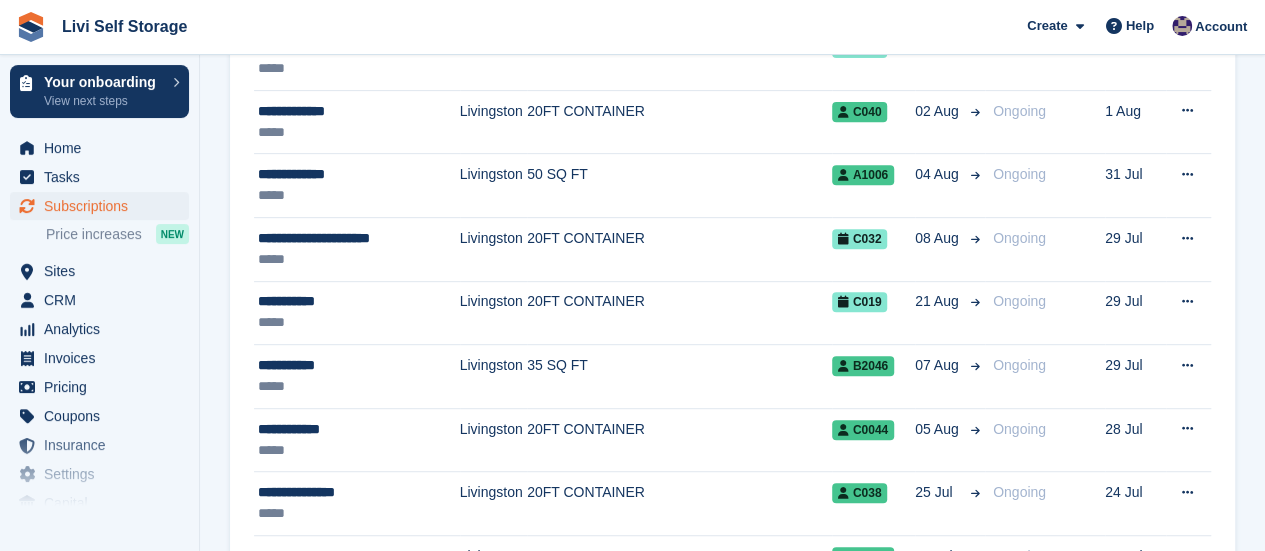 scroll, scrollTop: 400, scrollLeft: 0, axis: vertical 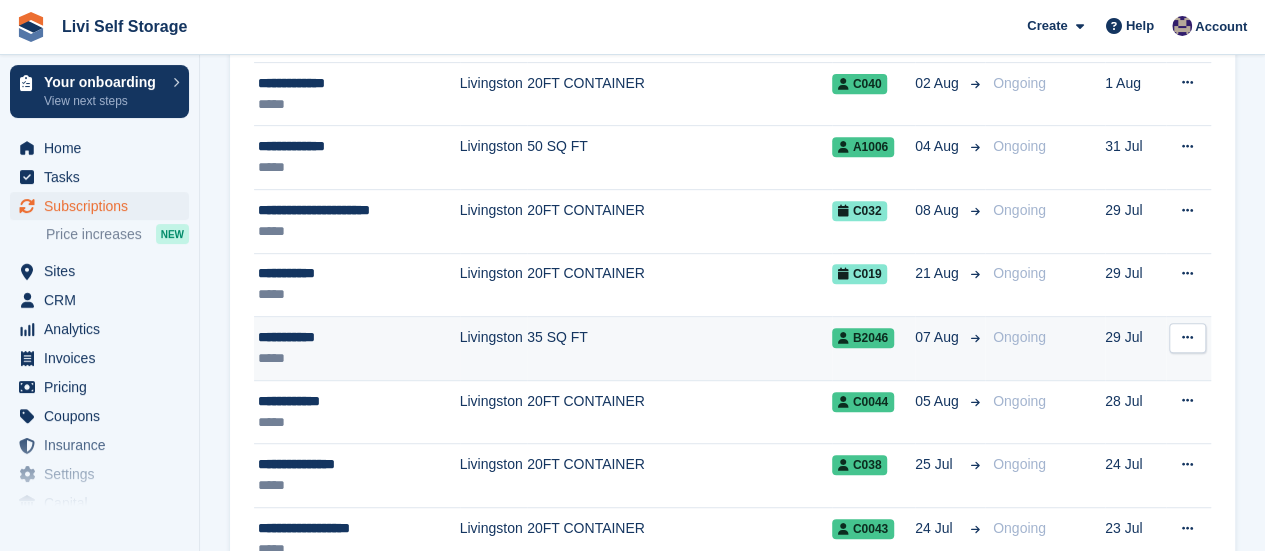 click on "Livingston" at bounding box center (494, 349) 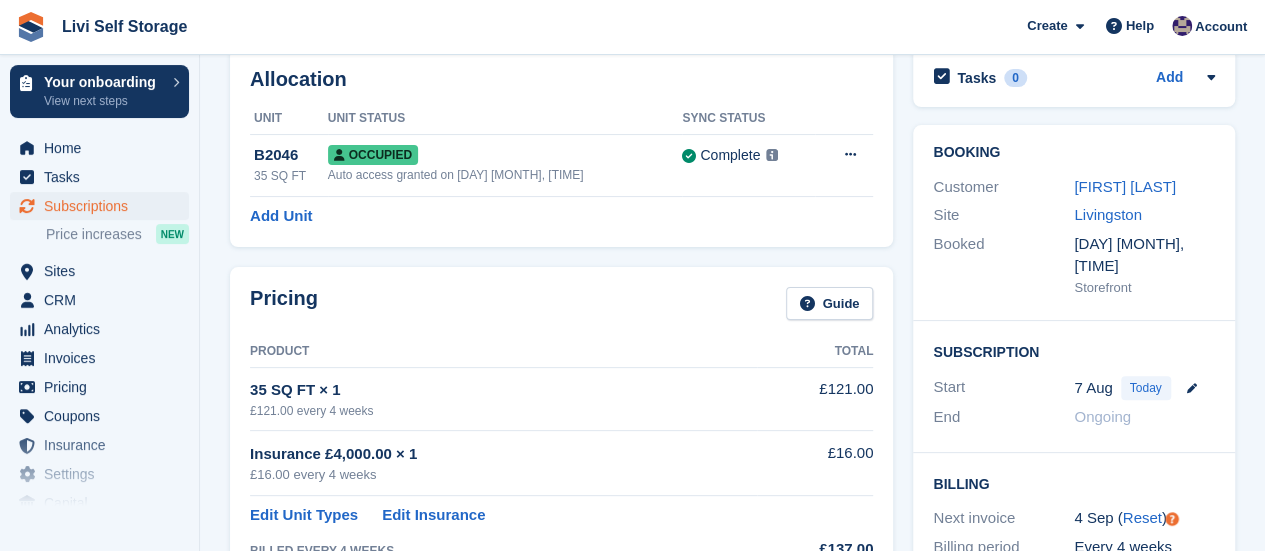 scroll, scrollTop: 0, scrollLeft: 0, axis: both 